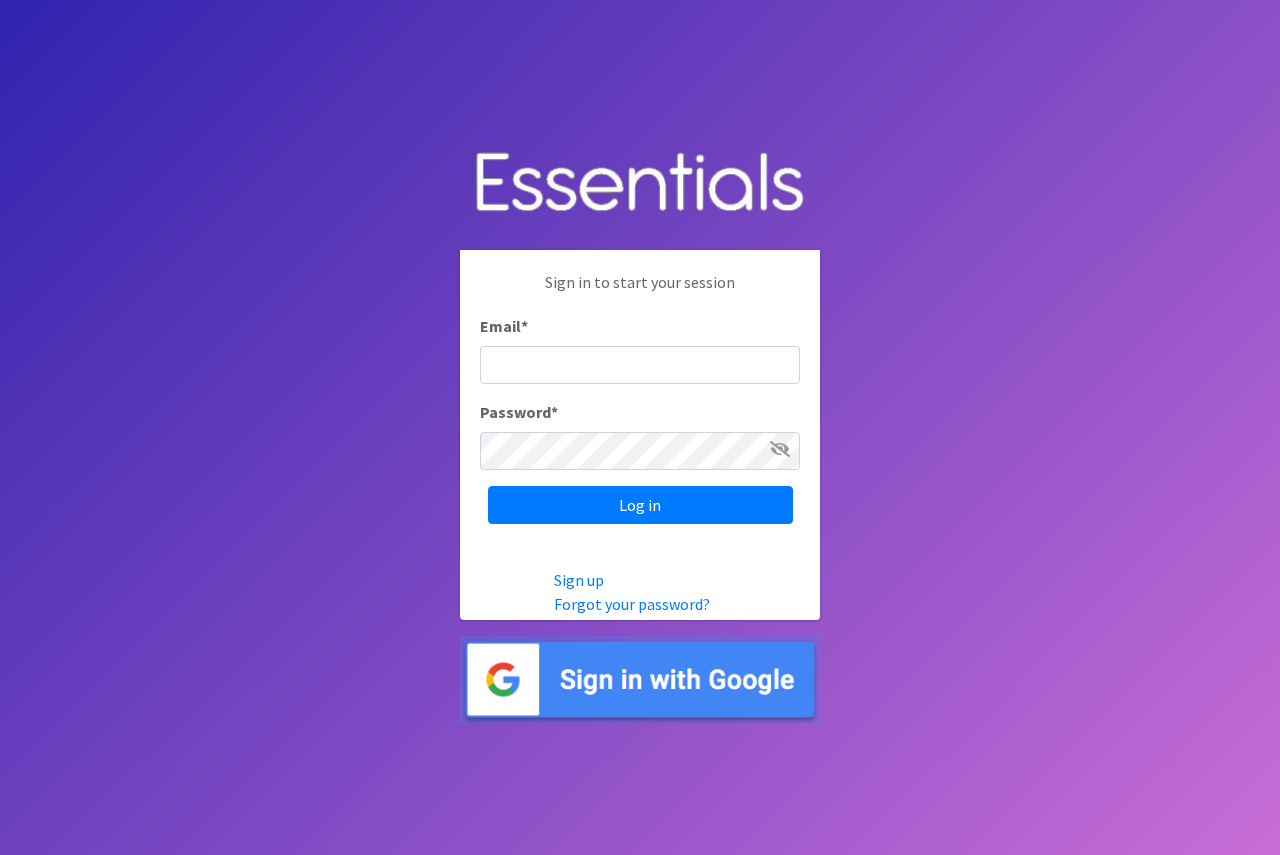 scroll, scrollTop: 0, scrollLeft: 0, axis: both 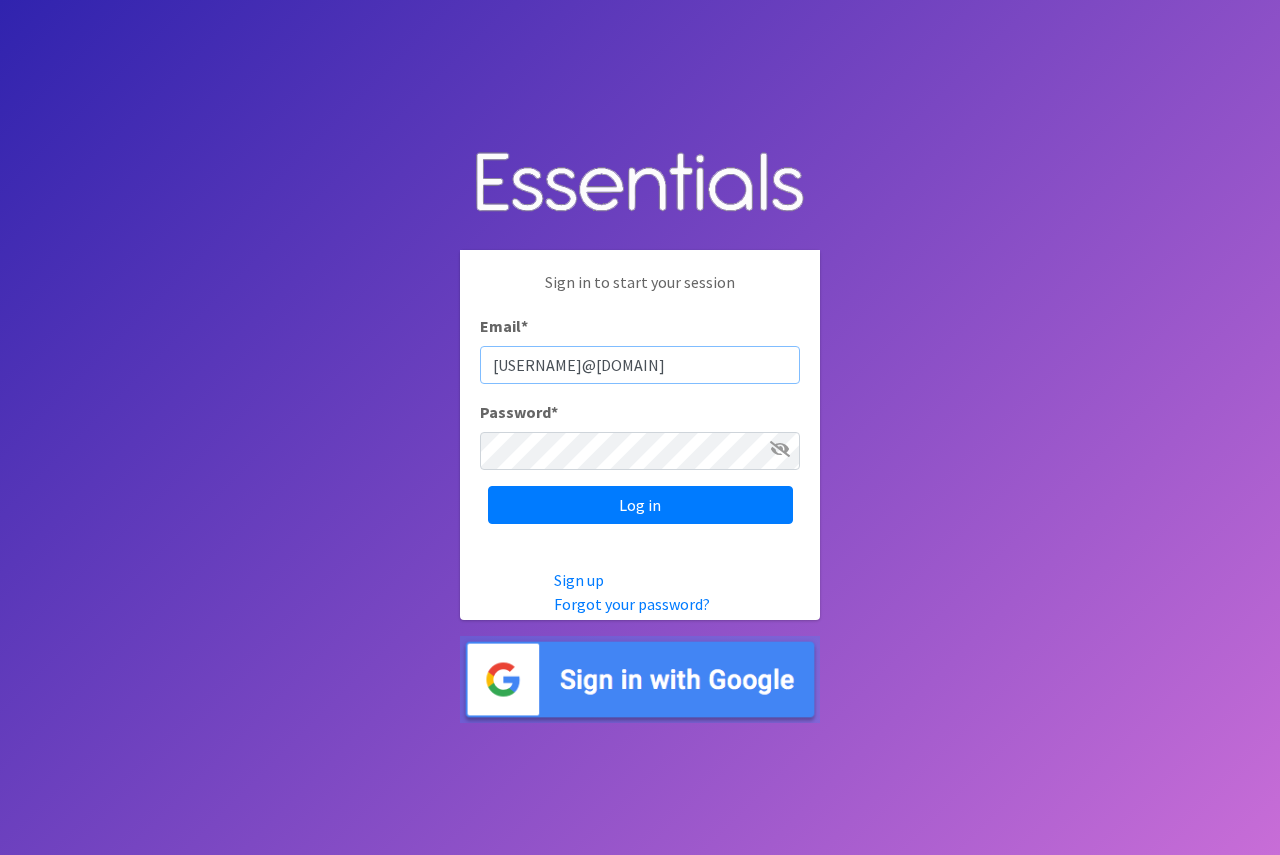 type on "[USERNAME]@[DOMAIN]" 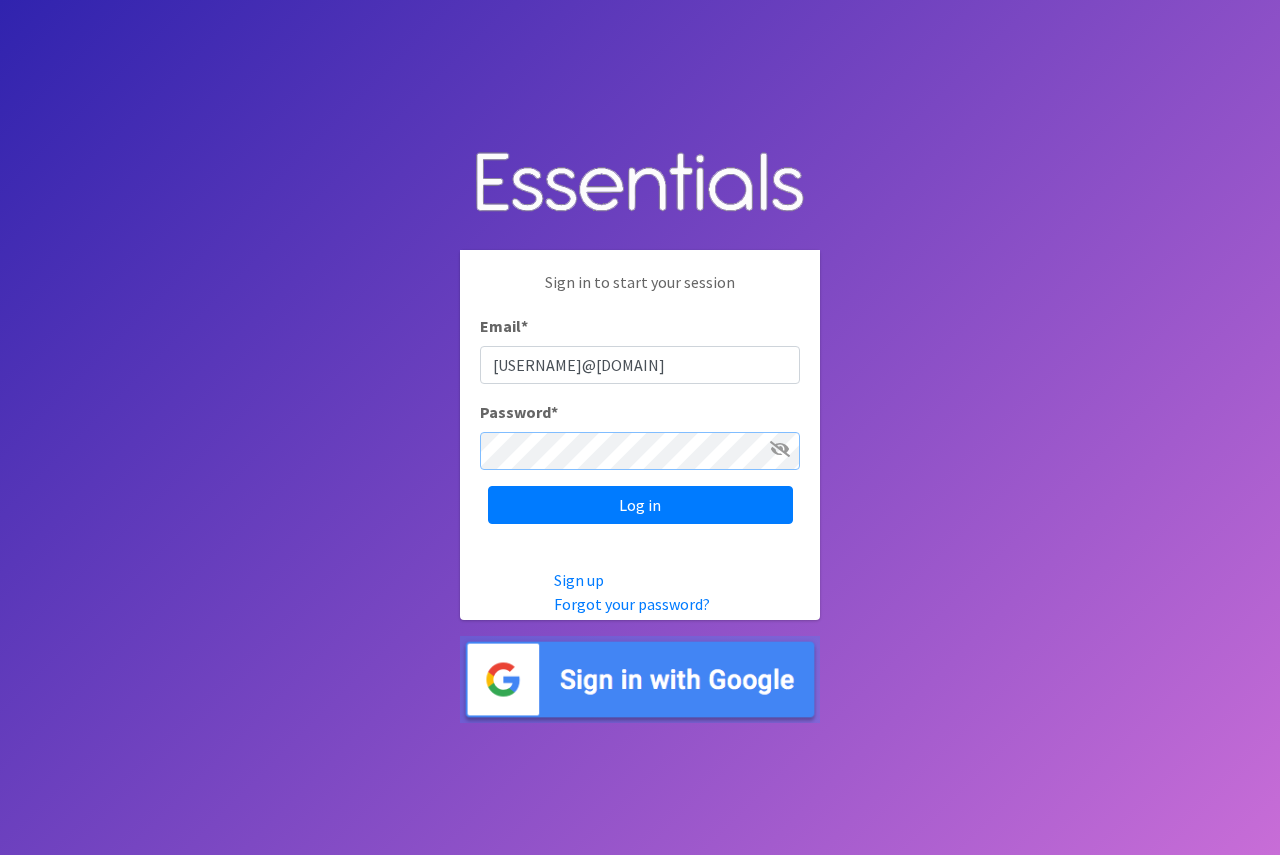 click on "Log in" at bounding box center (640, 505) 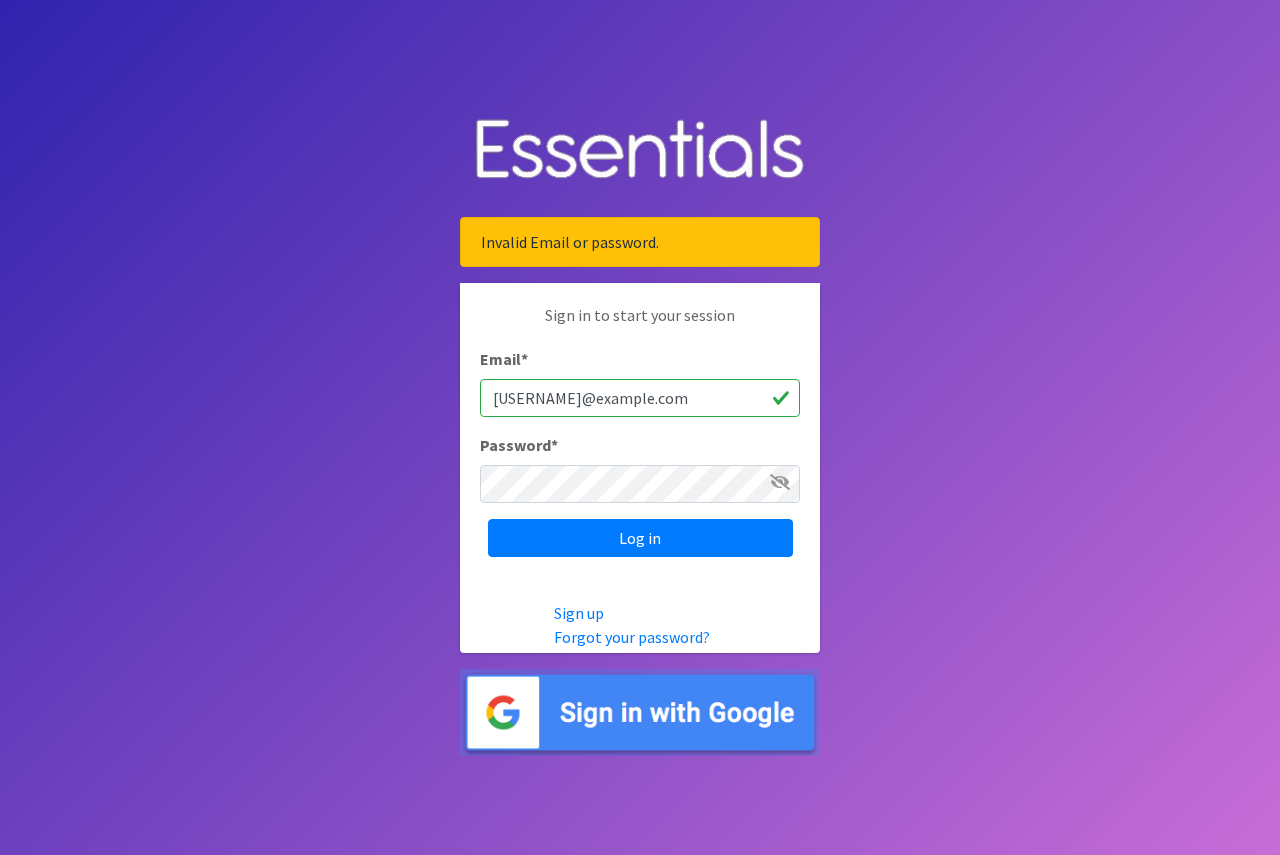 scroll, scrollTop: 0, scrollLeft: 0, axis: both 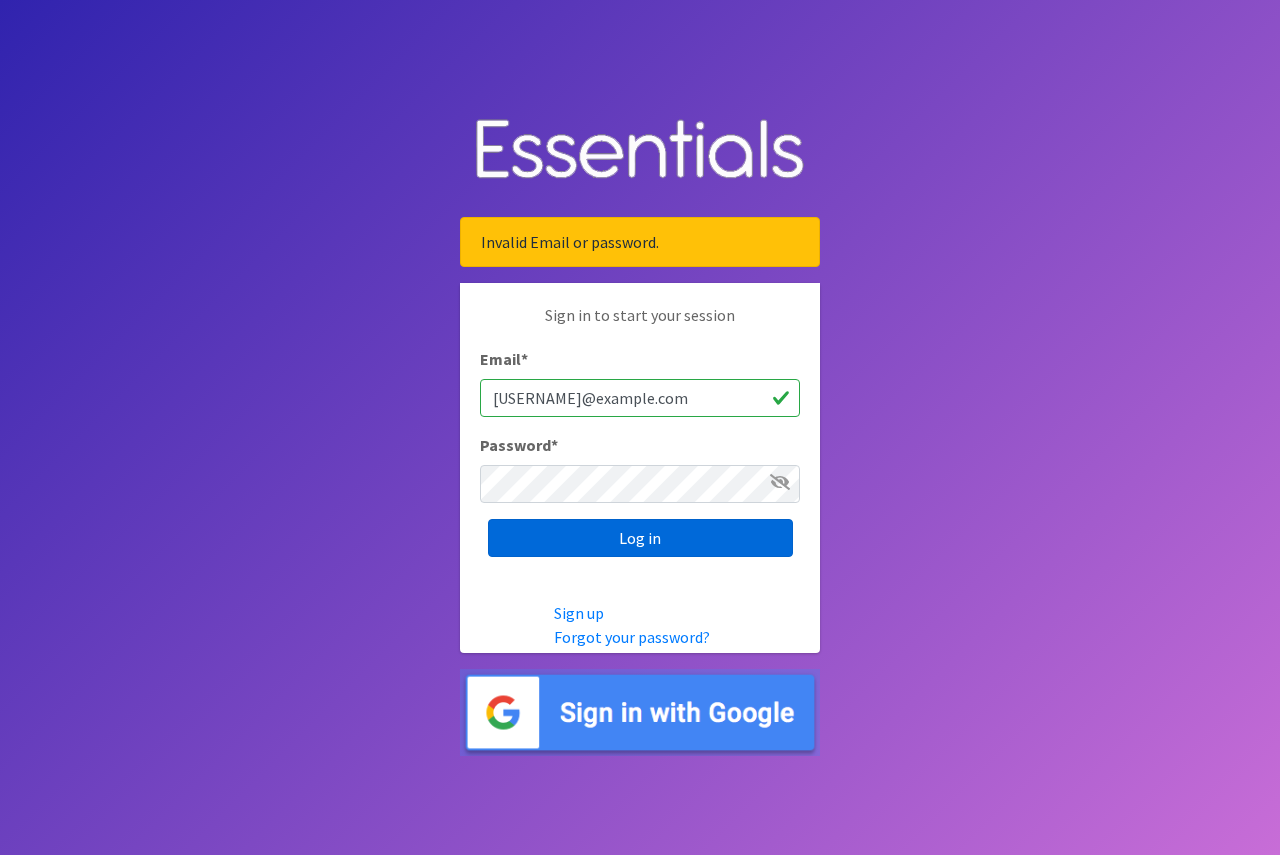 click on "Log in" at bounding box center [640, 538] 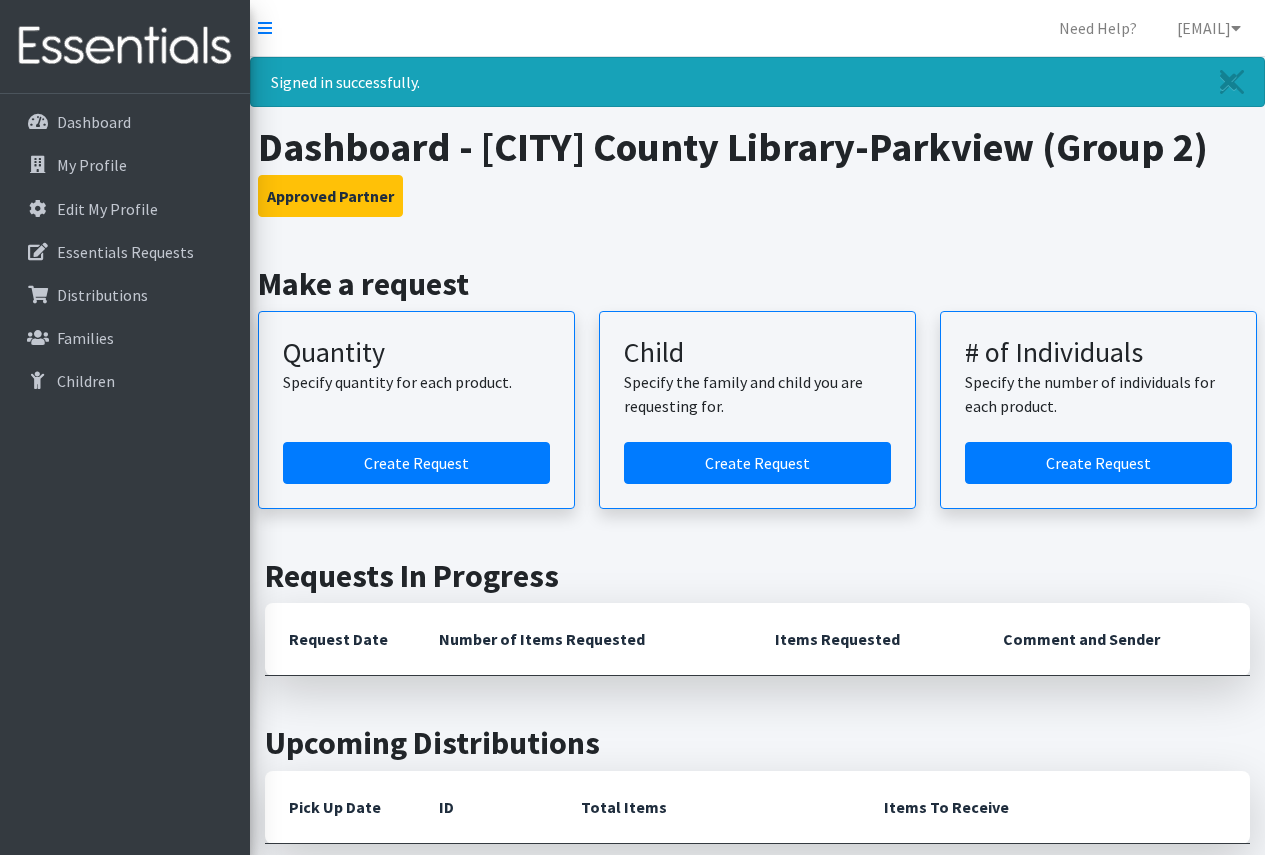 scroll, scrollTop: 0, scrollLeft: 0, axis: both 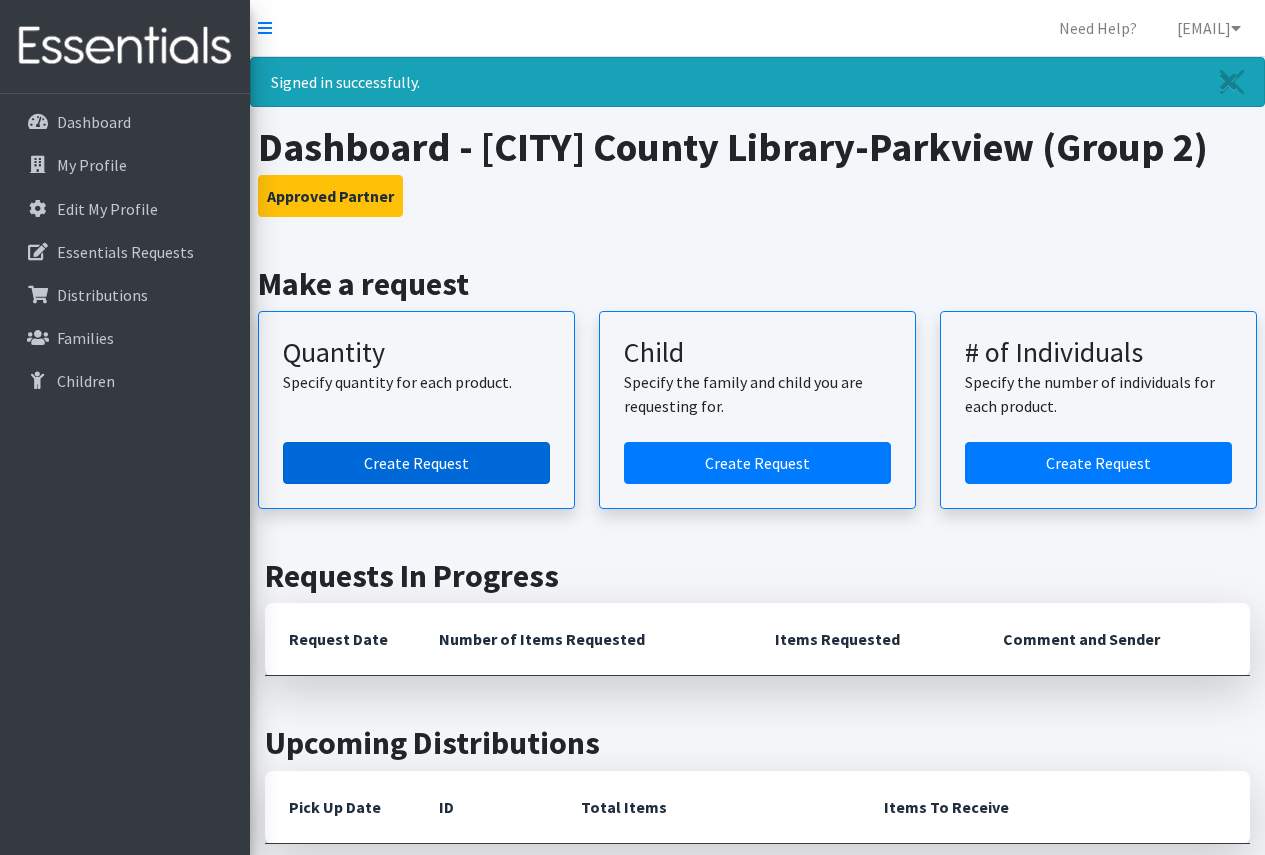 click on "Create Request" at bounding box center [416, 463] 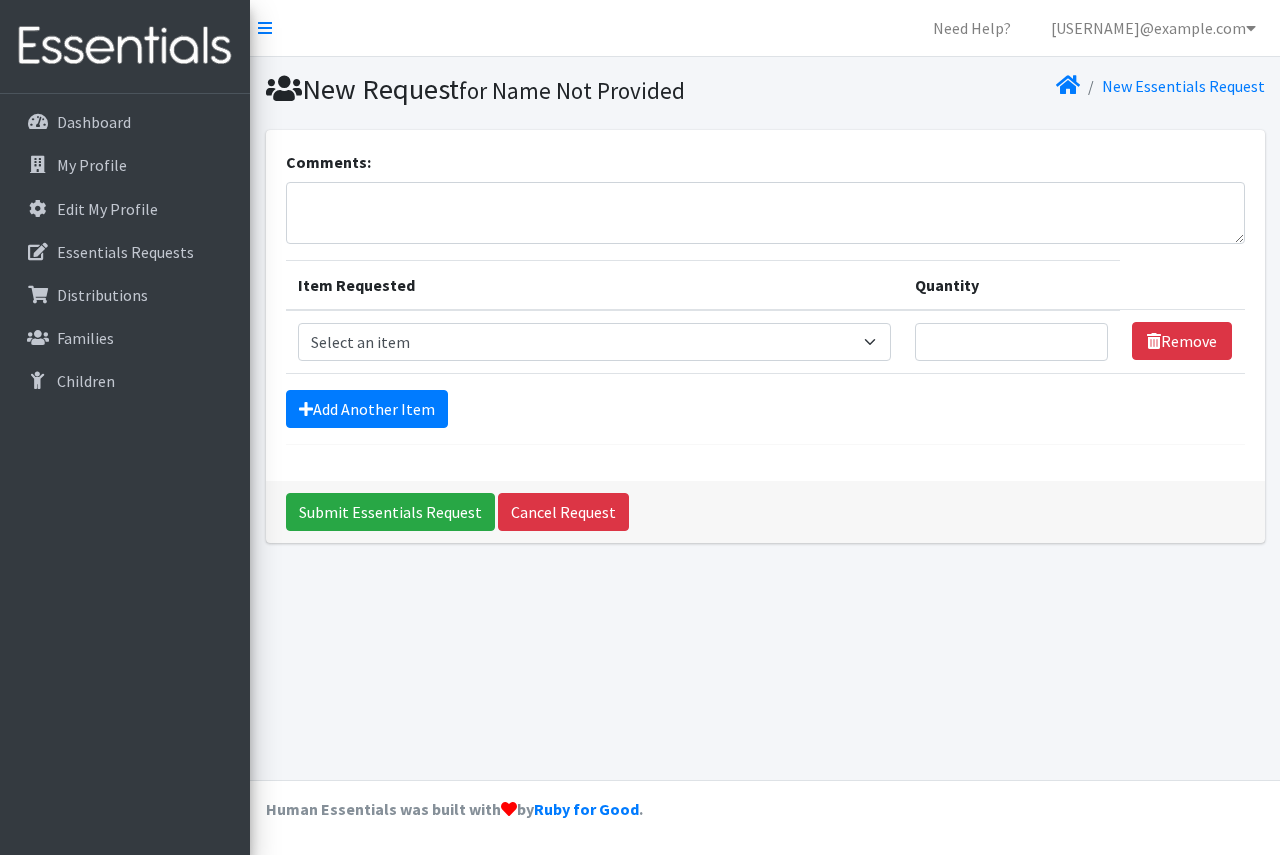 scroll, scrollTop: 0, scrollLeft: 0, axis: both 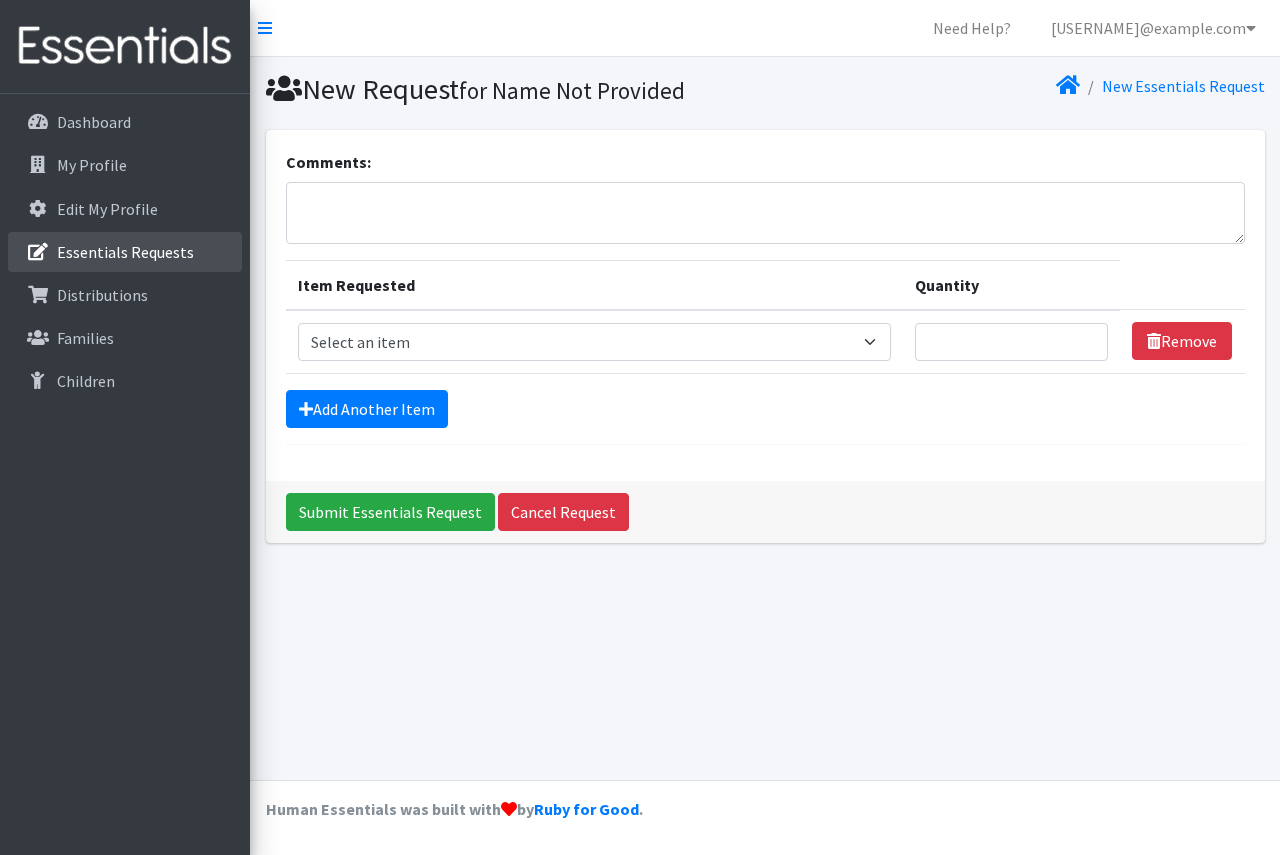 click on "Essentials Requests" at bounding box center [125, 252] 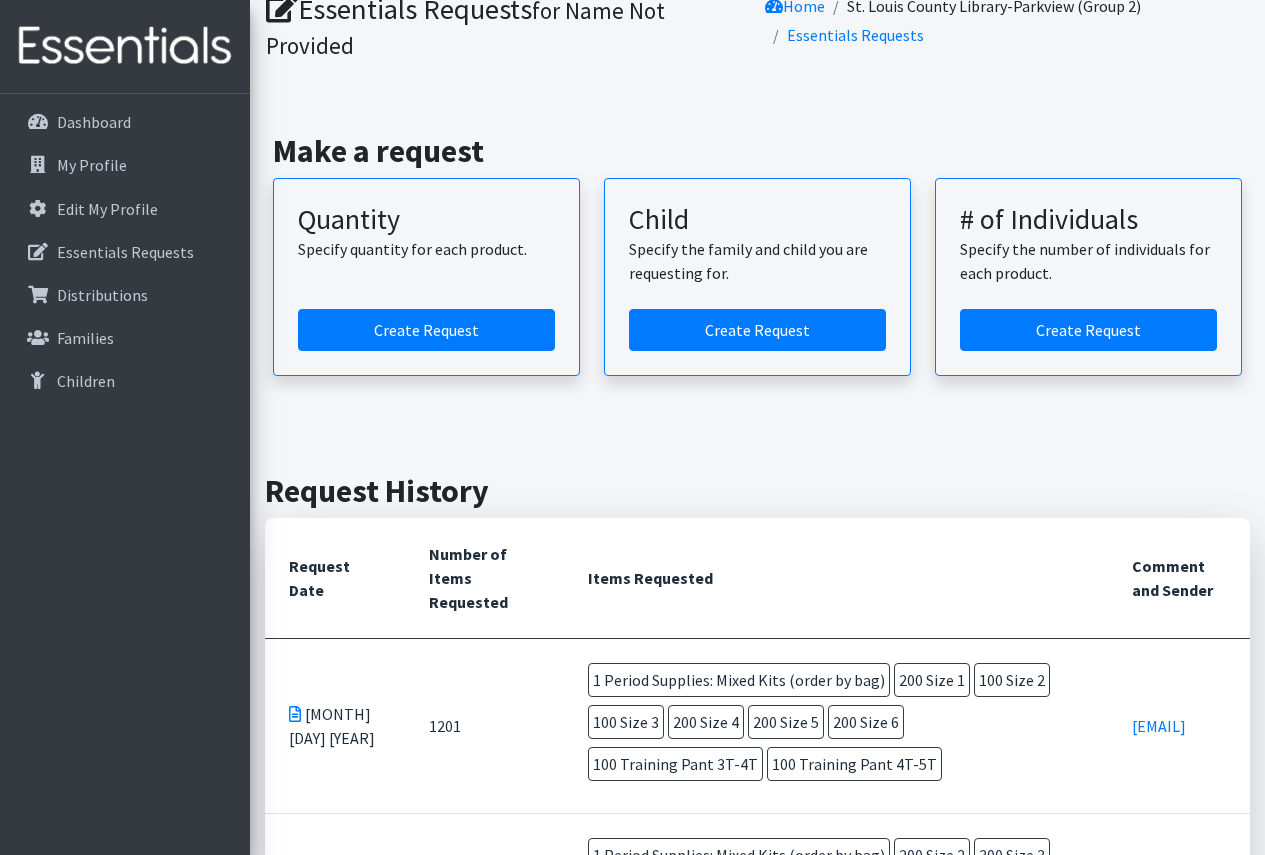 scroll, scrollTop: 200, scrollLeft: 0, axis: vertical 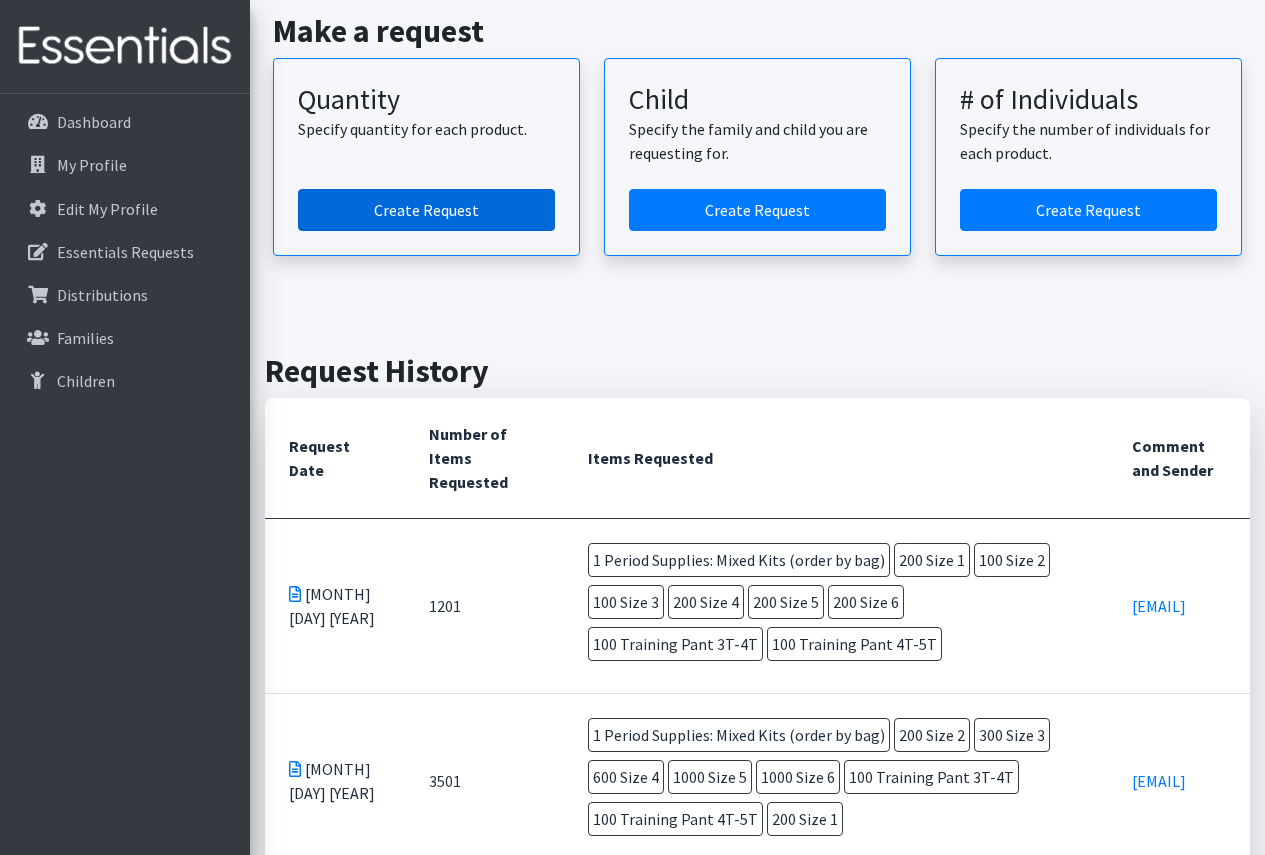 click on "Create Request" at bounding box center (426, 210) 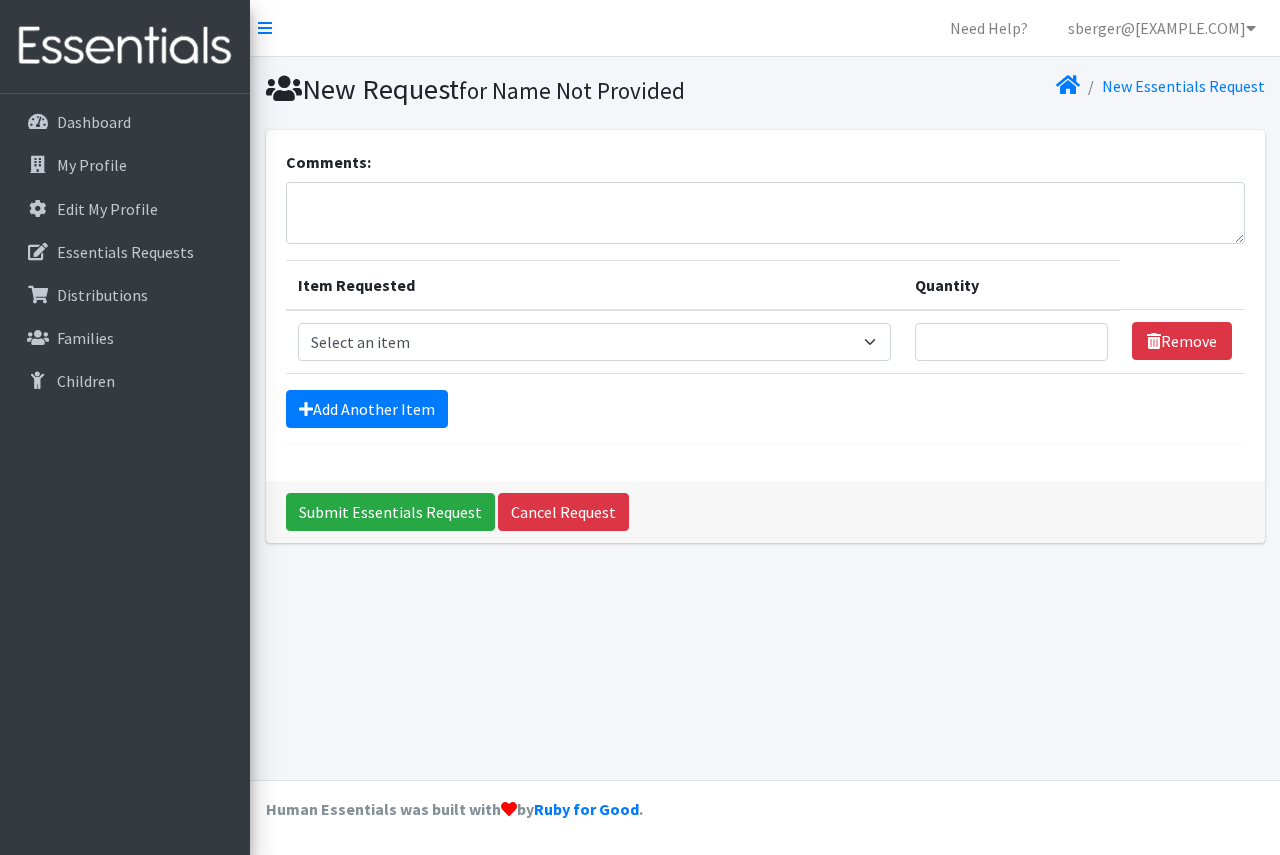 scroll, scrollTop: 0, scrollLeft: 0, axis: both 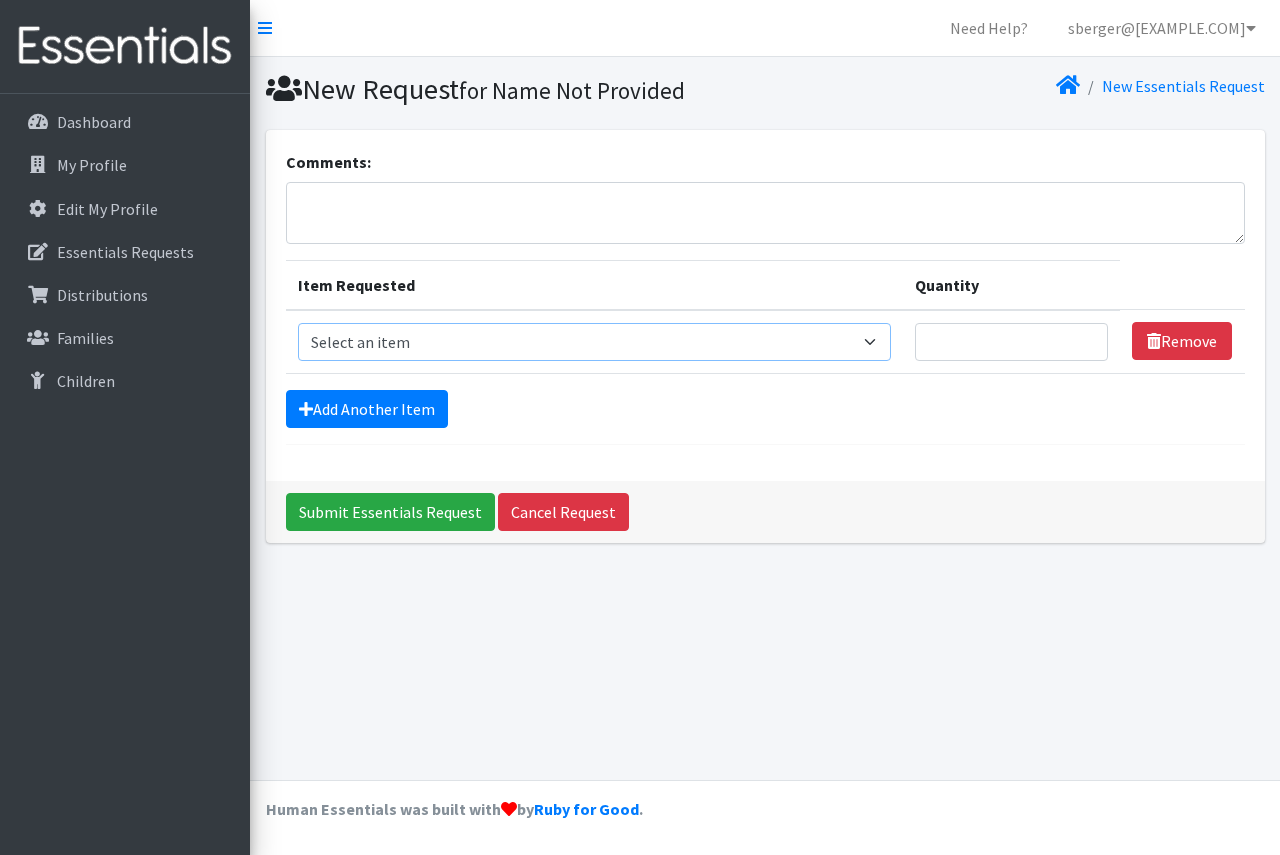 click on "Select an item
Period Supplies: Mixed Kits (order by bag)
Applicator-free tampon
Health fair packs (in a small bag 1 pantiliner and 1 pad with a walk-up distribution flyer)
Menstraul Disks
Period Supplies: First Period Kits (order by bag)
Period Supplies: Pad Kits (order by bag)
Period Supplies: Tampon Kits (order by bag)
Reusable Cups
Reuseable pads pack of 2.
Size 0/Newborn
Size 1
Size 2
Size 3
Size 4
Size 5
Size 6
Size 7 (availability may vary)
Size Preemie (availability may vary)
Training Pant 2T-3T
Training Pant 3T-4T
Training Pant 4T-5T
health fair packets (1 diaper in multiple sizes in a small bag with a walk-up distribution flyer)
reusable underwear ( please specify size but we have very limited supply and most sizes are junior sizes" at bounding box center [594, 342] 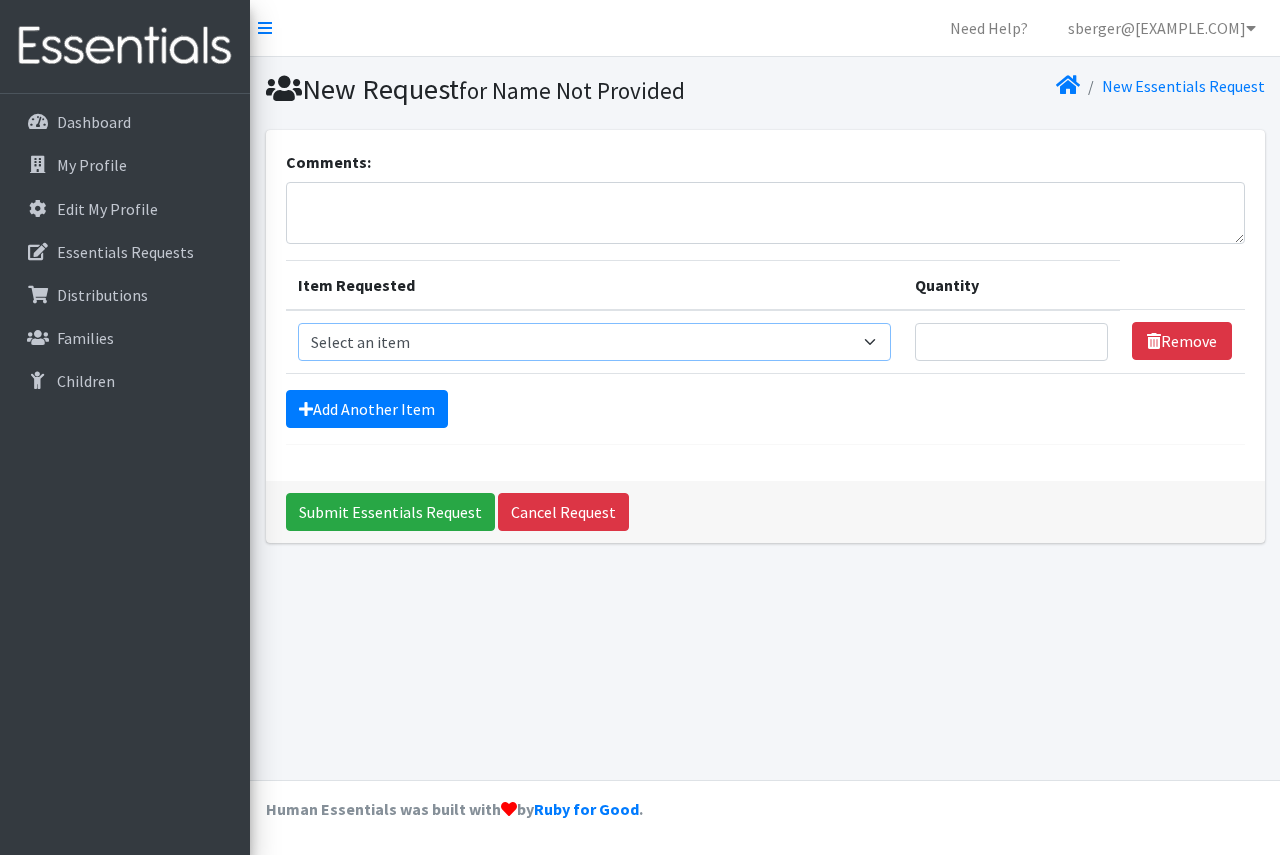 select on "1090" 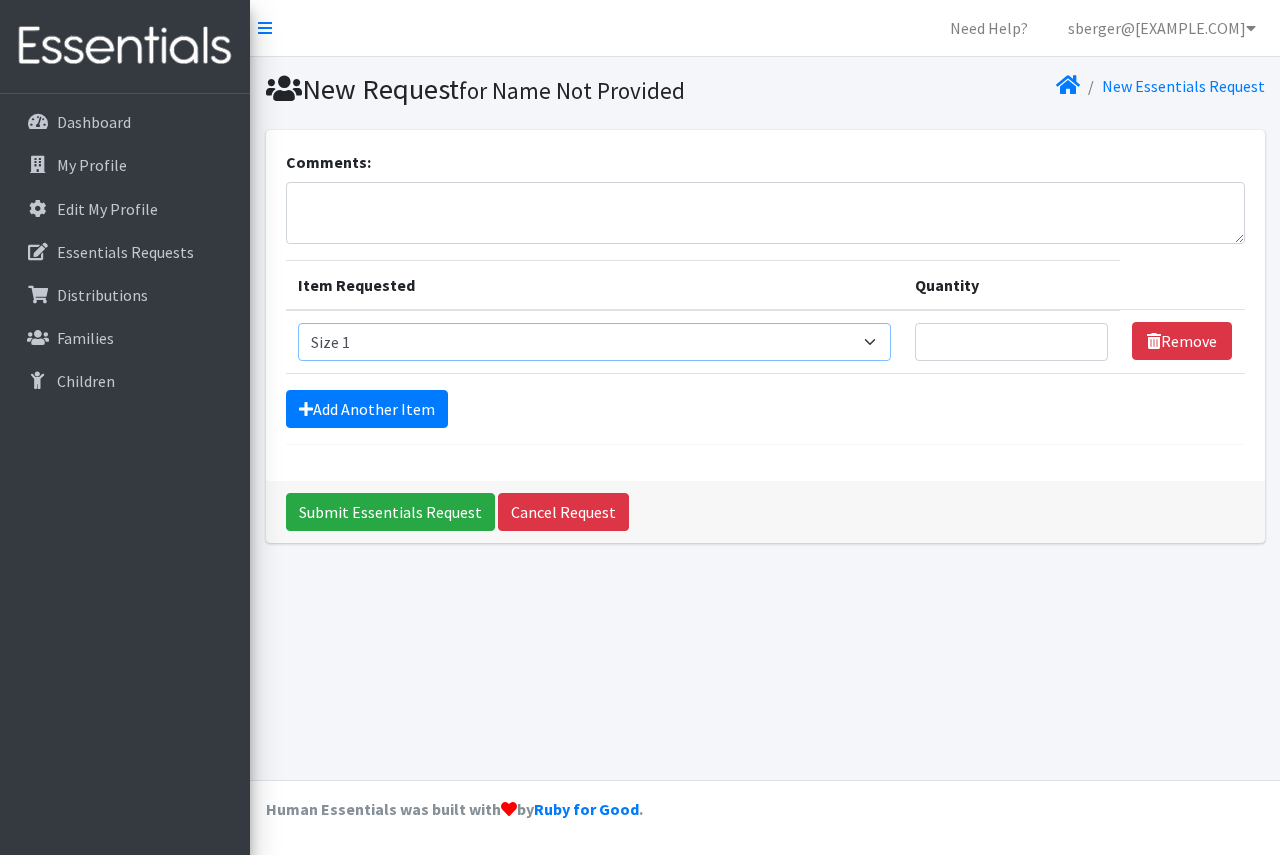 click on "Select an item
Period Supplies: Mixed Kits (order by bag)
Applicator-free tampon
Health fair packs (in a small bag 1 pantiliner and 1 pad with a walk-up distribution flyer)
Menstraul Disks
Period Supplies: First Period Kits (order by bag)
Period Supplies: Pad Kits (order by bag)
Period Supplies: Tampon Kits (order by bag)
Reusable Cups
Reuseable pads pack of 2.
Size 0/Newborn
Size 1
Size 2
Size 3
Size 4
Size 5
Size 6
Size 7 (availability may vary)
Size Preemie (availability may vary)
Training Pant 2T-3T
Training Pant 3T-4T
Training Pant 4T-5T
health fair packets (1 diaper in multiple sizes in a small bag with a walk-up distribution flyer)
reusable underwear ( please specify size but we have very limited supply and most sizes are junior sizes" at bounding box center [594, 342] 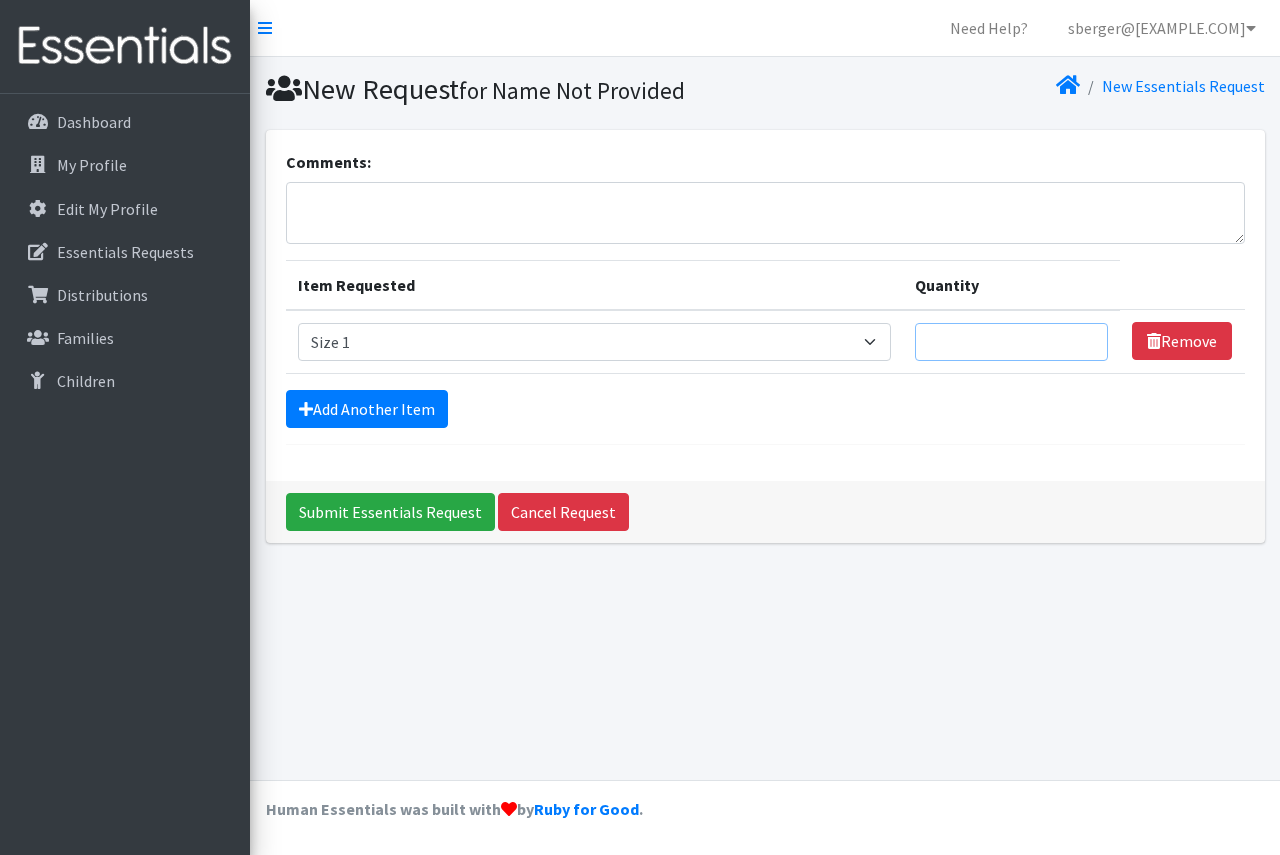 click on "Quantity" at bounding box center [1012, 342] 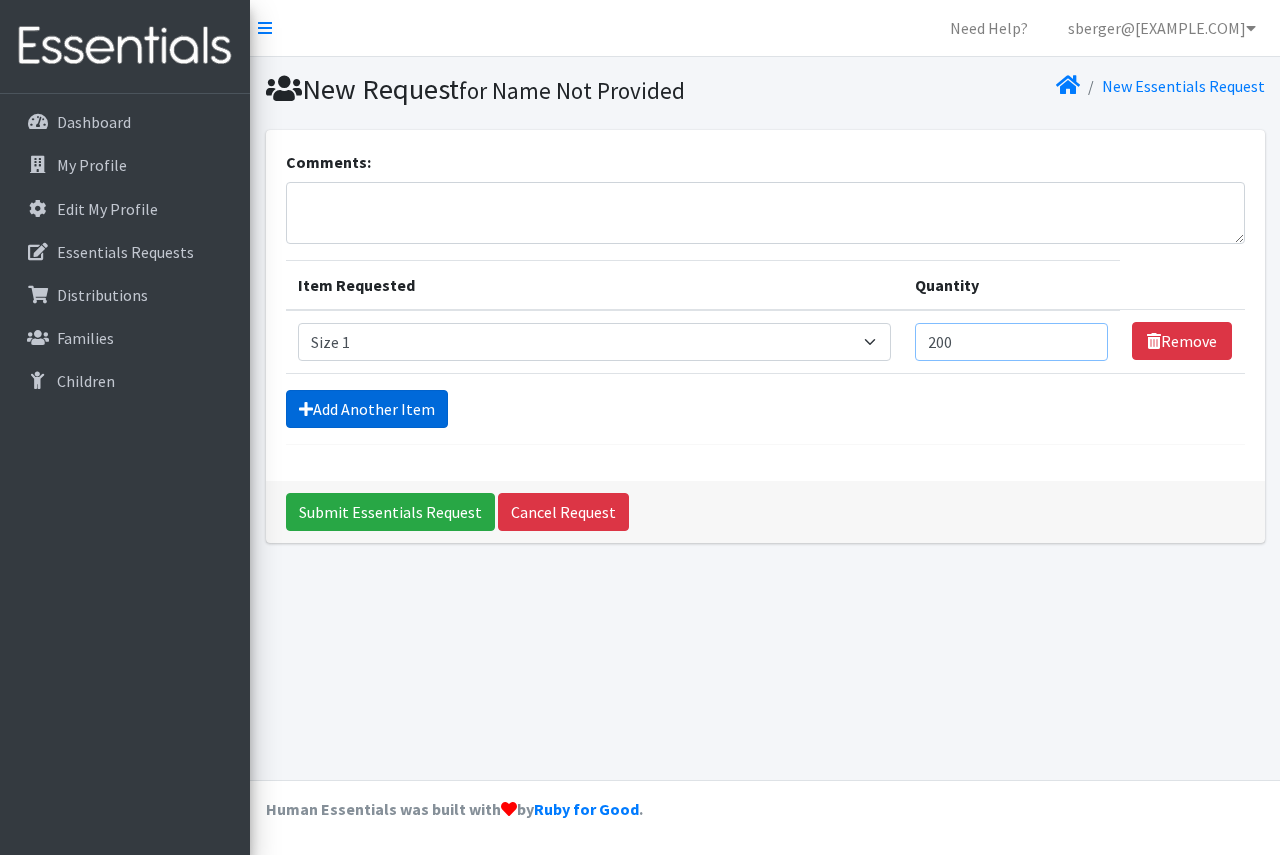 type on "200" 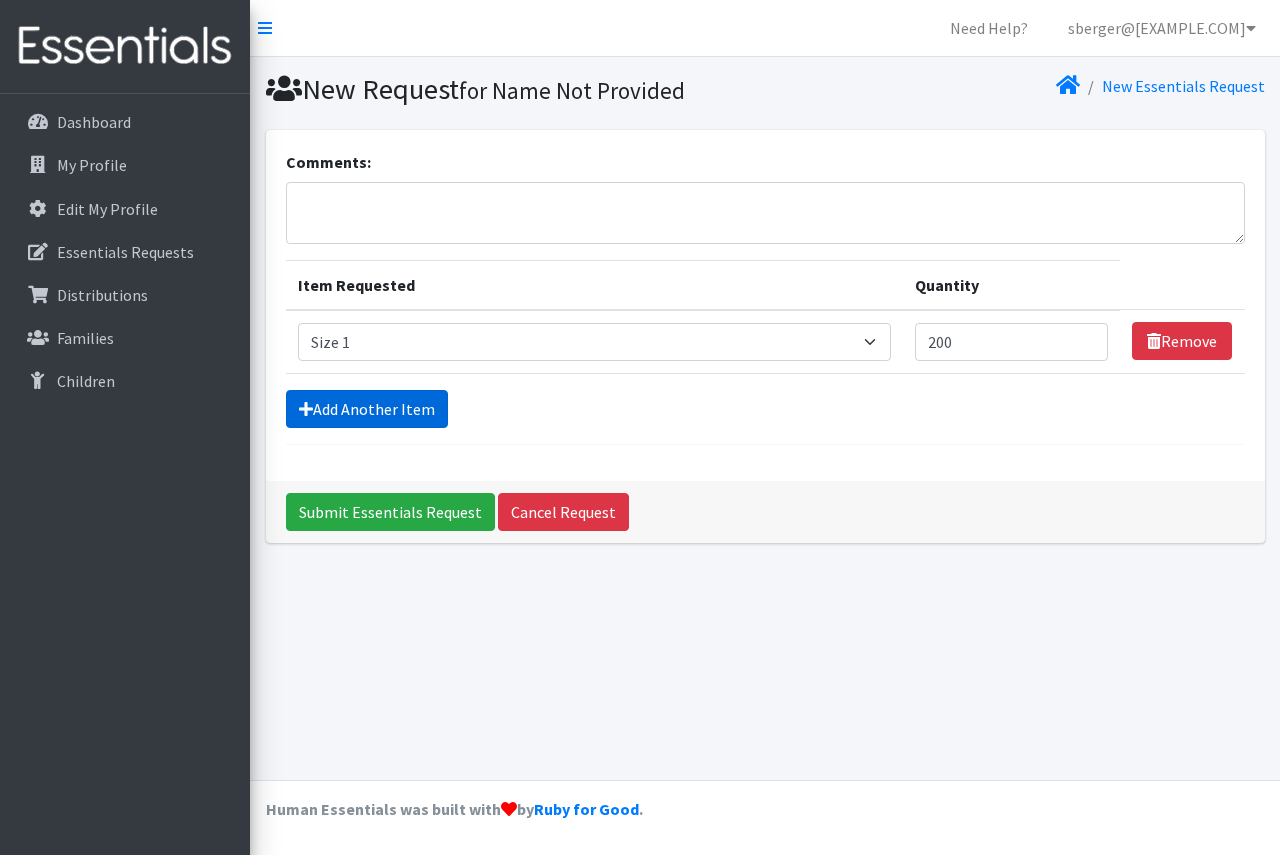 click on "Add Another Item" at bounding box center (367, 409) 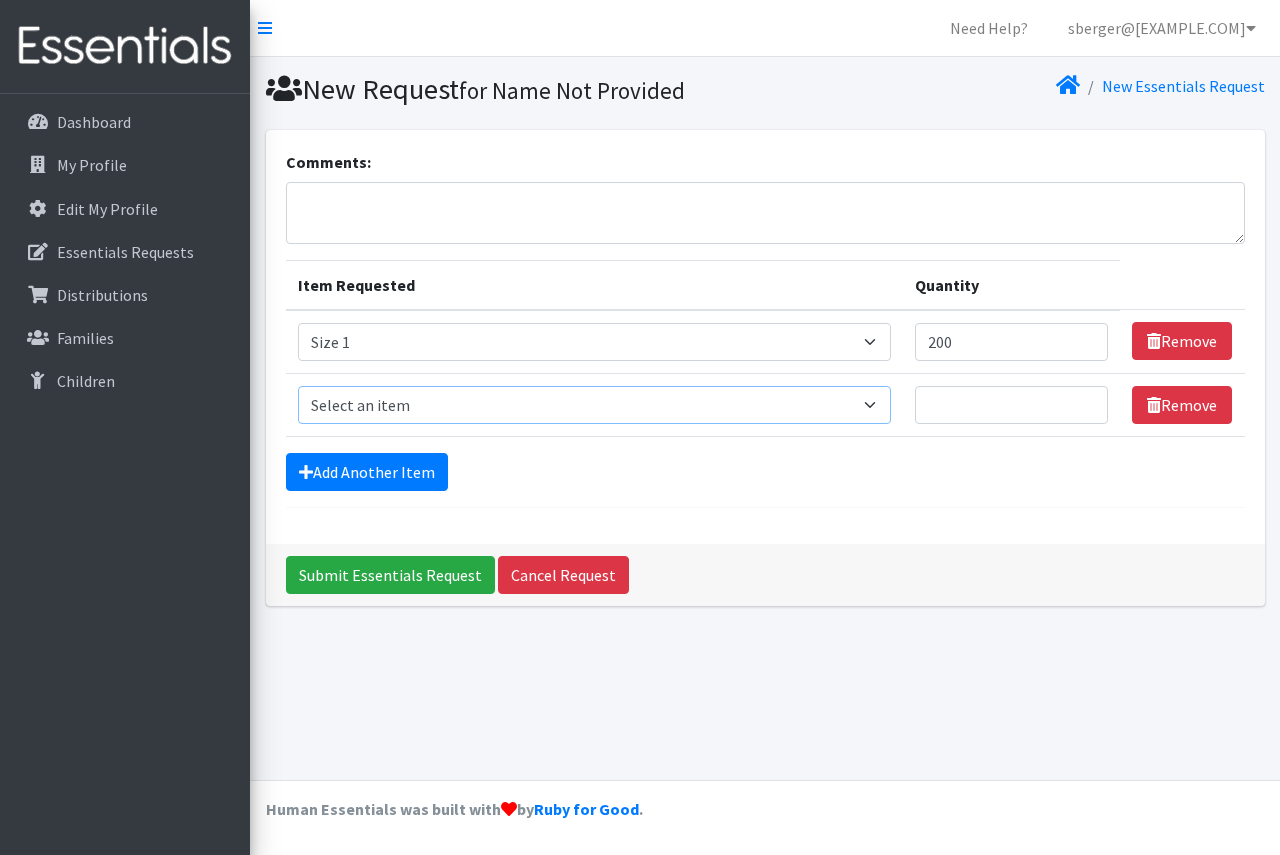 click on "Select an item
Period Supplies: Mixed Kits (order by bag)
Applicator-free tampon
Health fair packs (in a small bag 1 pantiliner and 1 pad with a walk-up distribution flyer)
Menstraul Disks
Period Supplies: First Period Kits (order by bag)
Period Supplies: Pad Kits (order by bag)
Period Supplies: Tampon Kits (order by bag)
Reusable Cups
Reuseable pads pack of 2.
Size 0/Newborn
Size 1
Size 2
Size 3
Size 4
Size 5
Size 6
Size 7 (availability may vary)
Size Preemie (availability may vary)
Training Pant 2T-3T
Training Pant 3T-4T
Training Pant 4T-5T
health fair packets (1 diaper in multiple sizes in a small bag with a walk-up distribution flyer)
reusable underwear ( please specify size but we have very limited supply and most sizes are junior sizes" at bounding box center (594, 405) 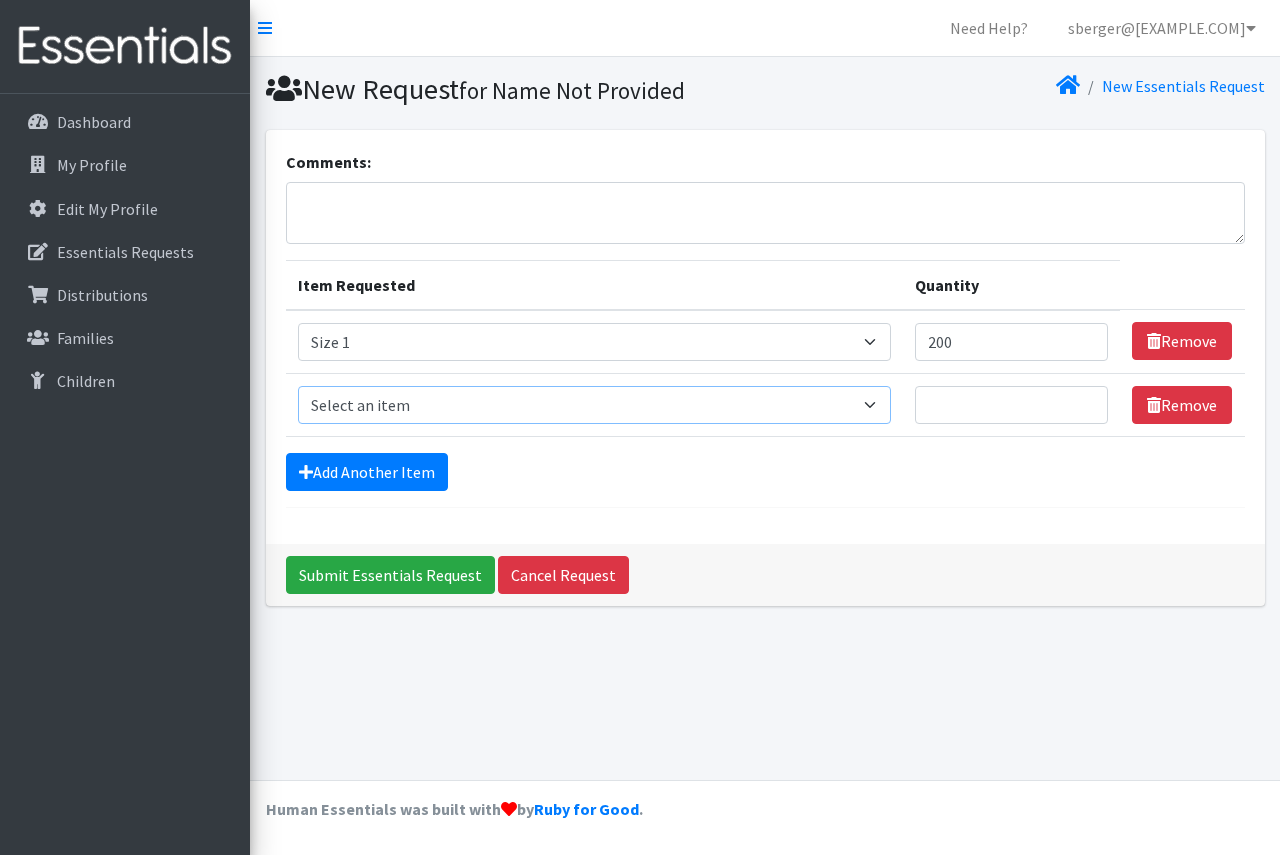 select on "1094" 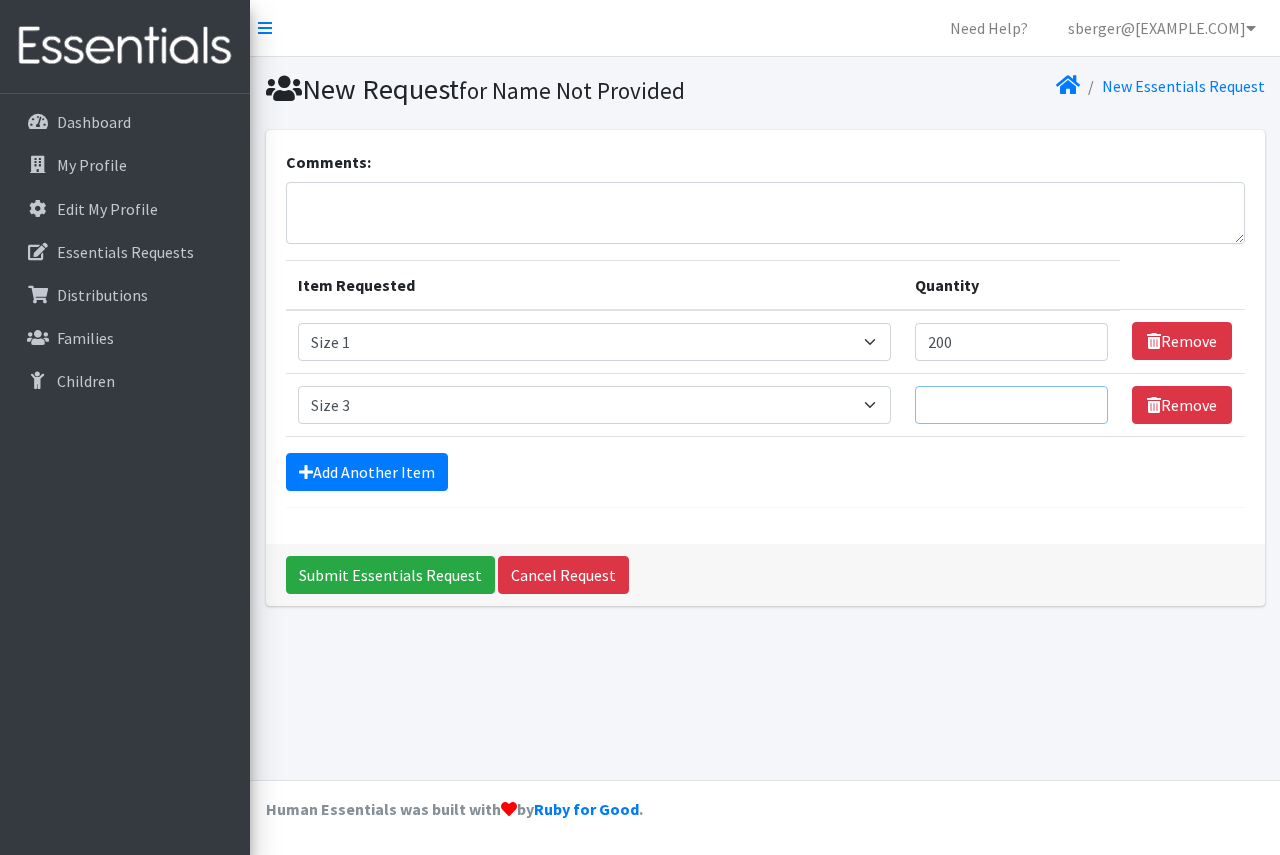 click on "Quantity" at bounding box center [1012, 405] 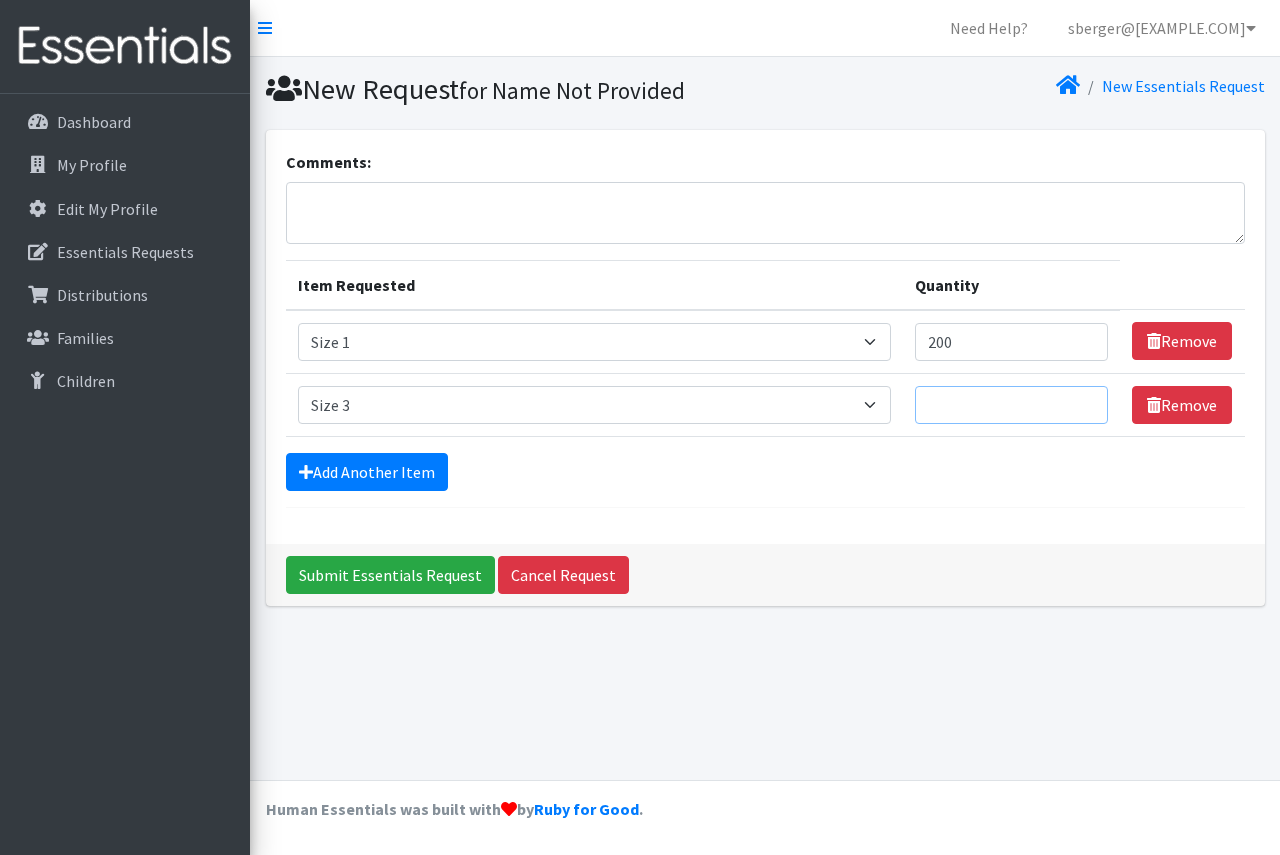 type on "1" 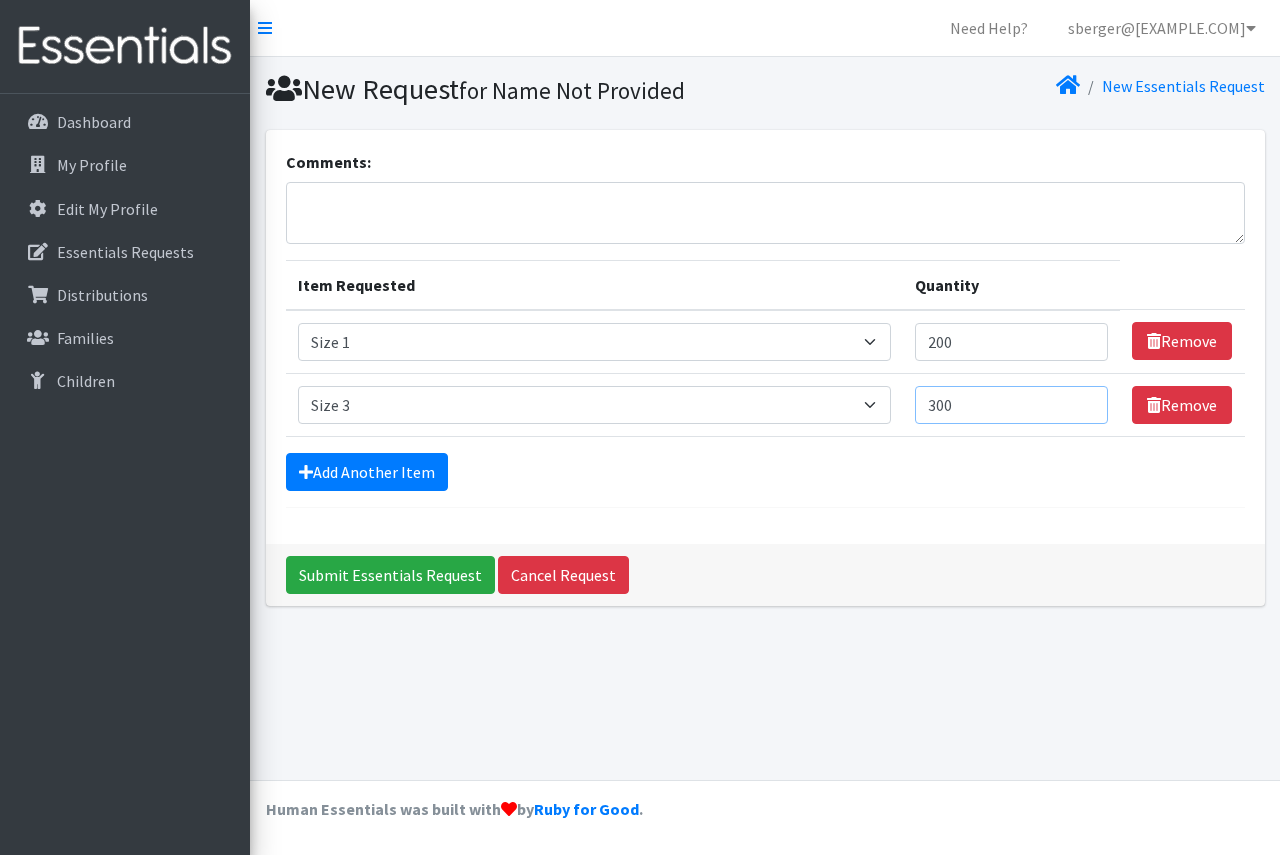 click on "300" at bounding box center [1012, 405] 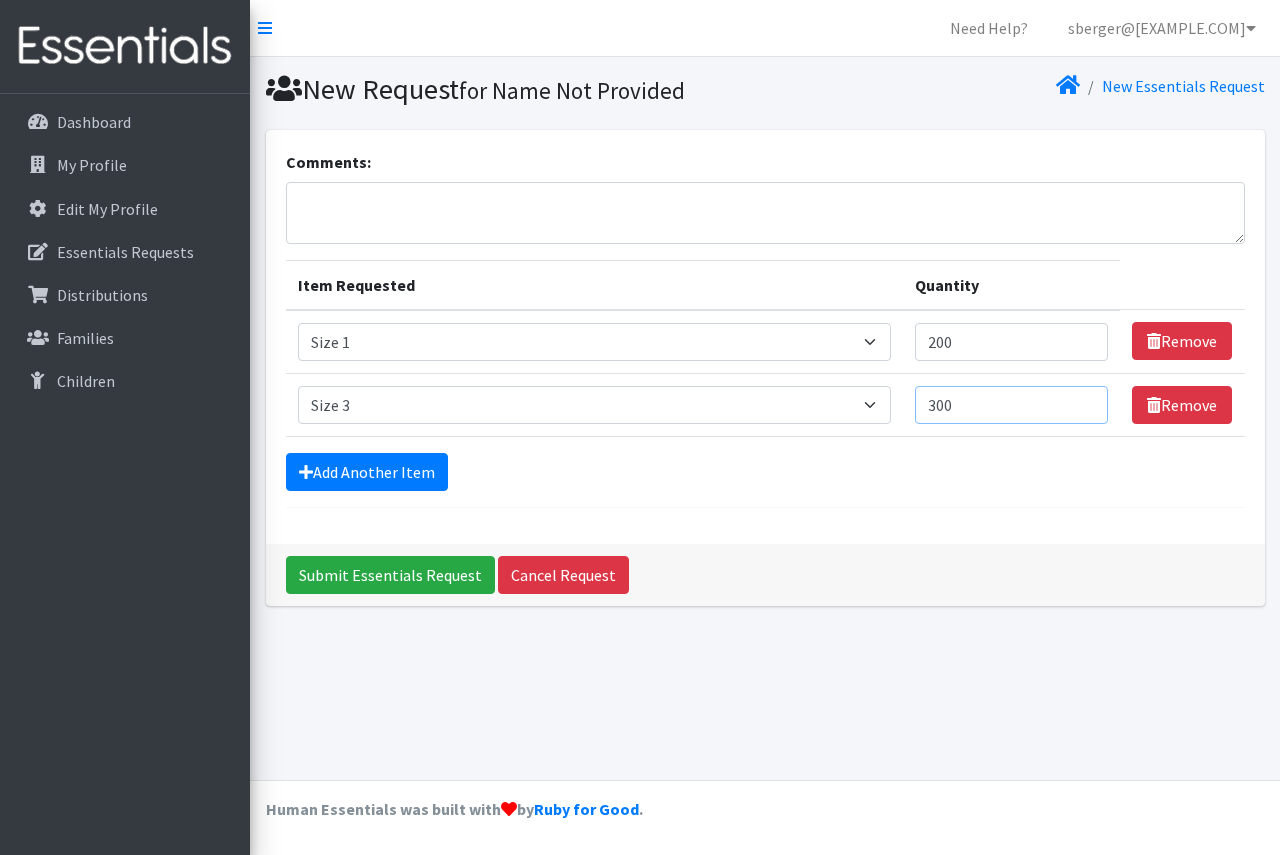 drag, startPoint x: 976, startPoint y: 404, endPoint x: 883, endPoint y: 404, distance: 93 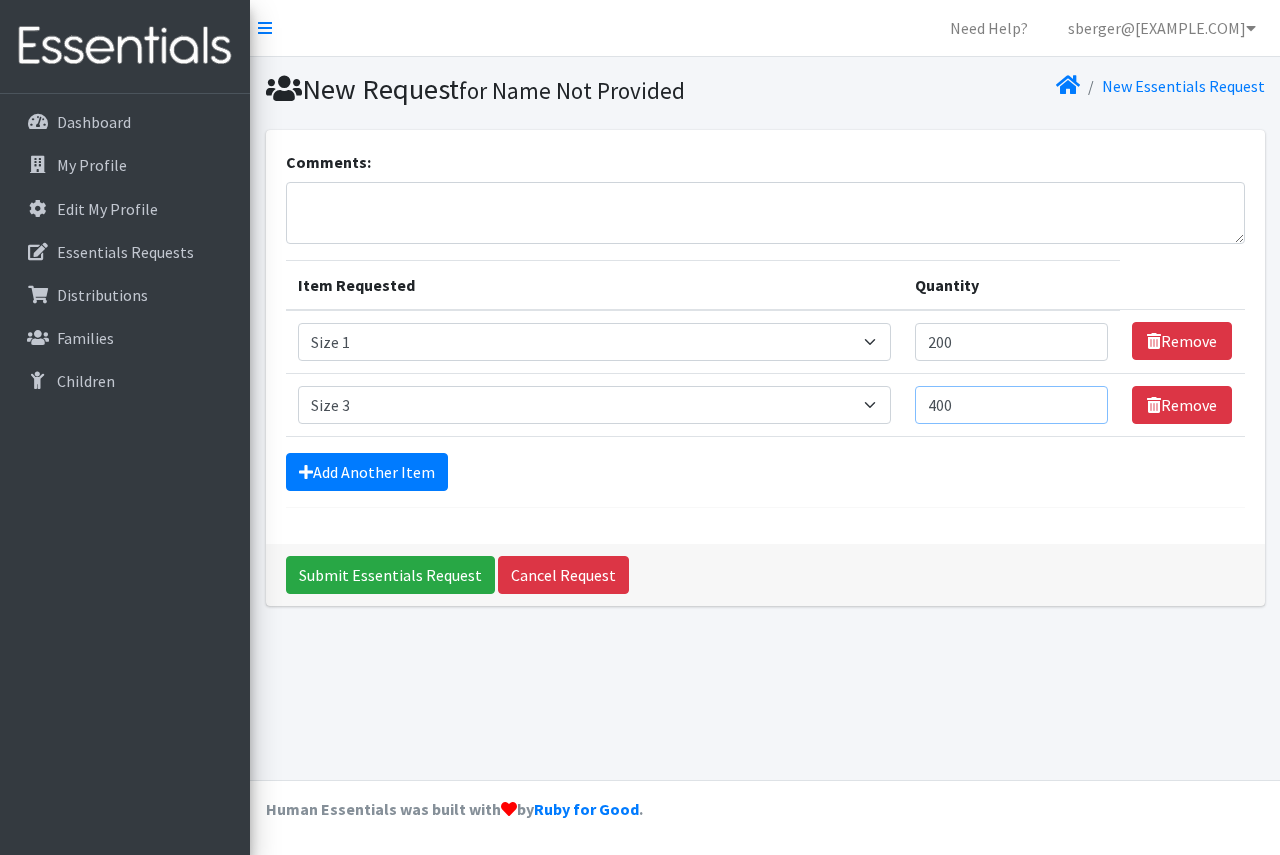 type on "400" 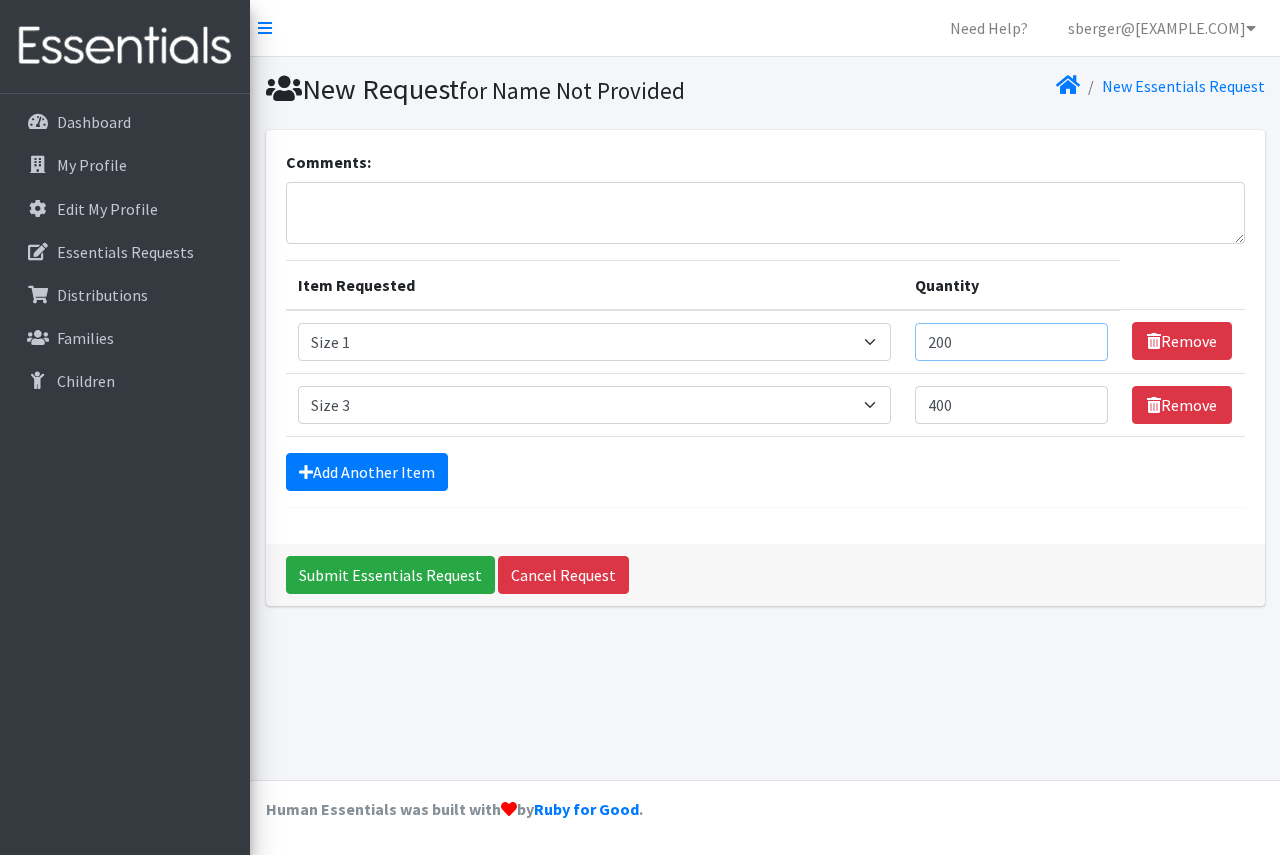 drag, startPoint x: 977, startPoint y: 343, endPoint x: 906, endPoint y: 343, distance: 71 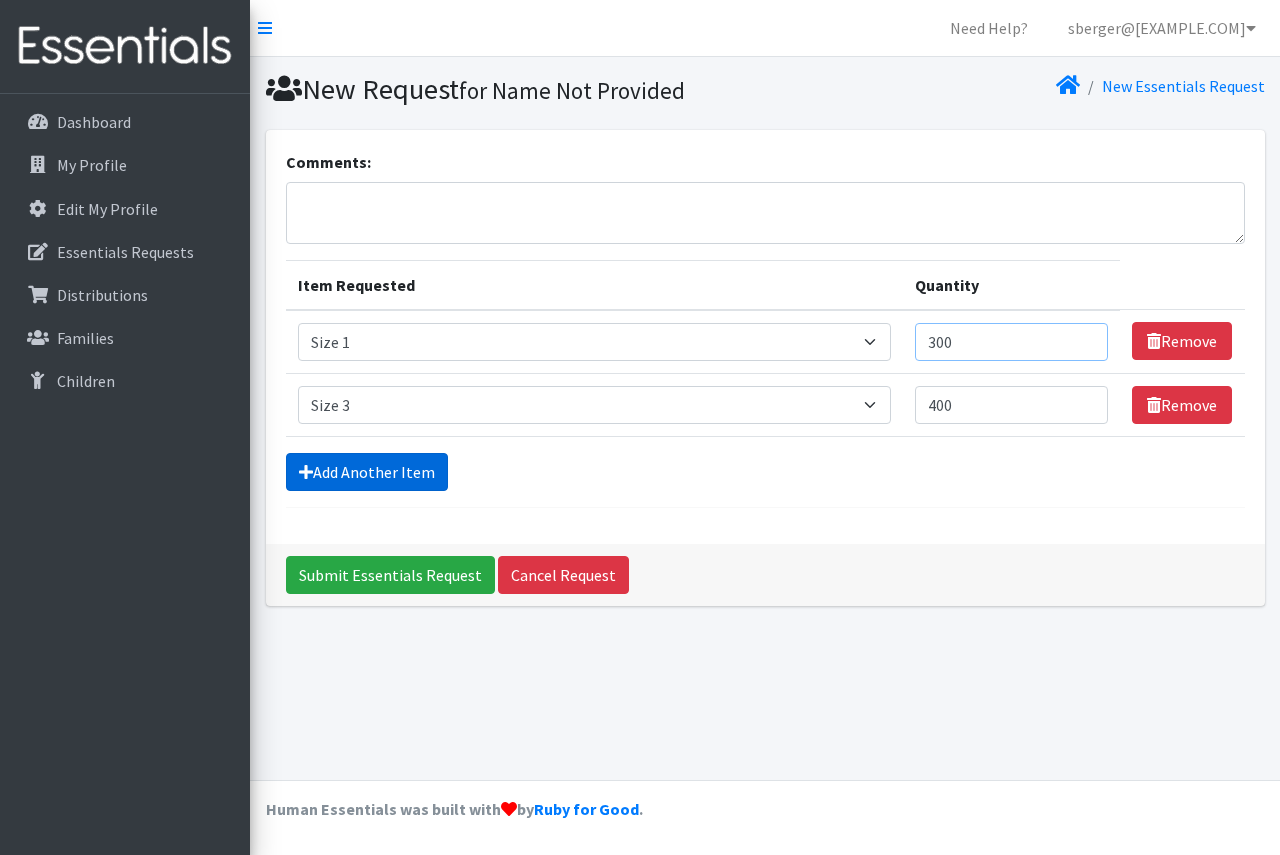 type on "300" 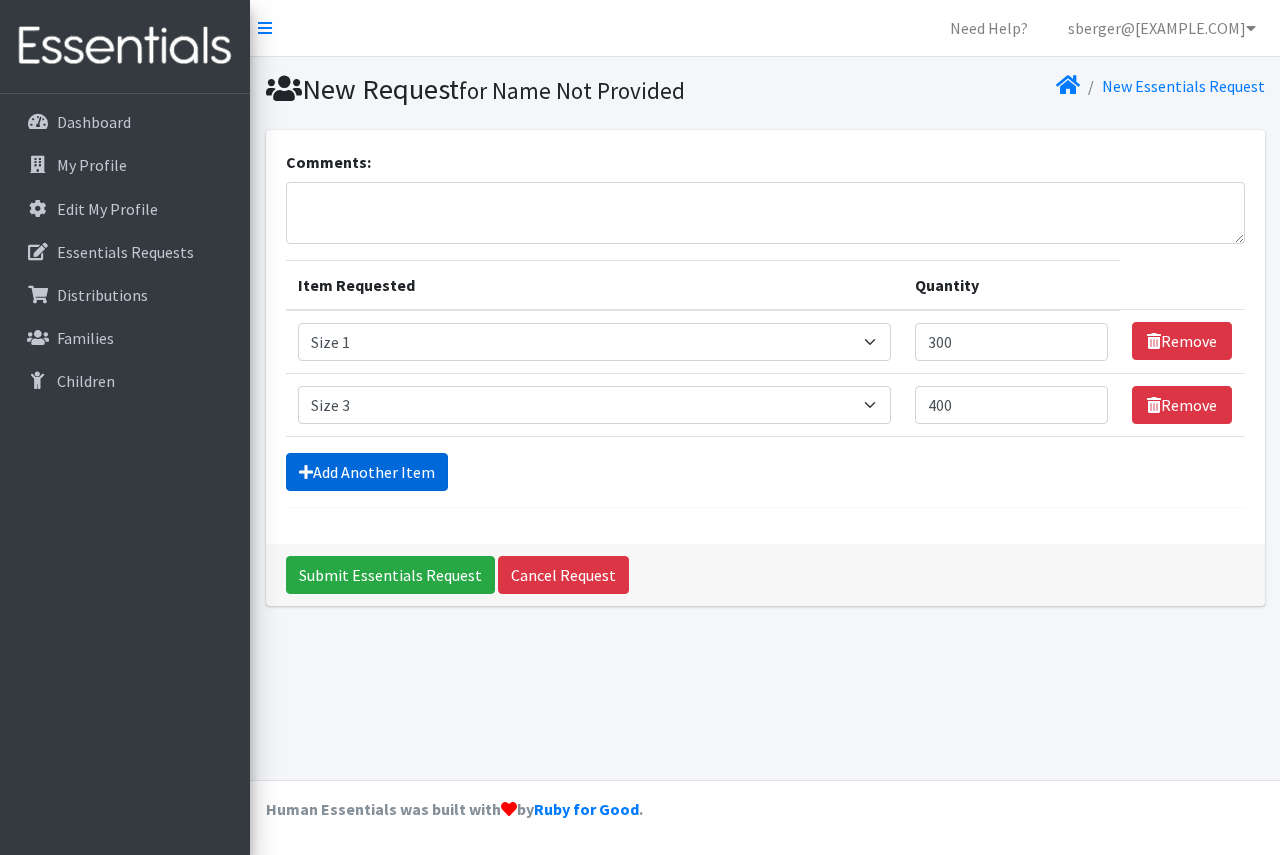 click on "Add Another Item" at bounding box center [367, 472] 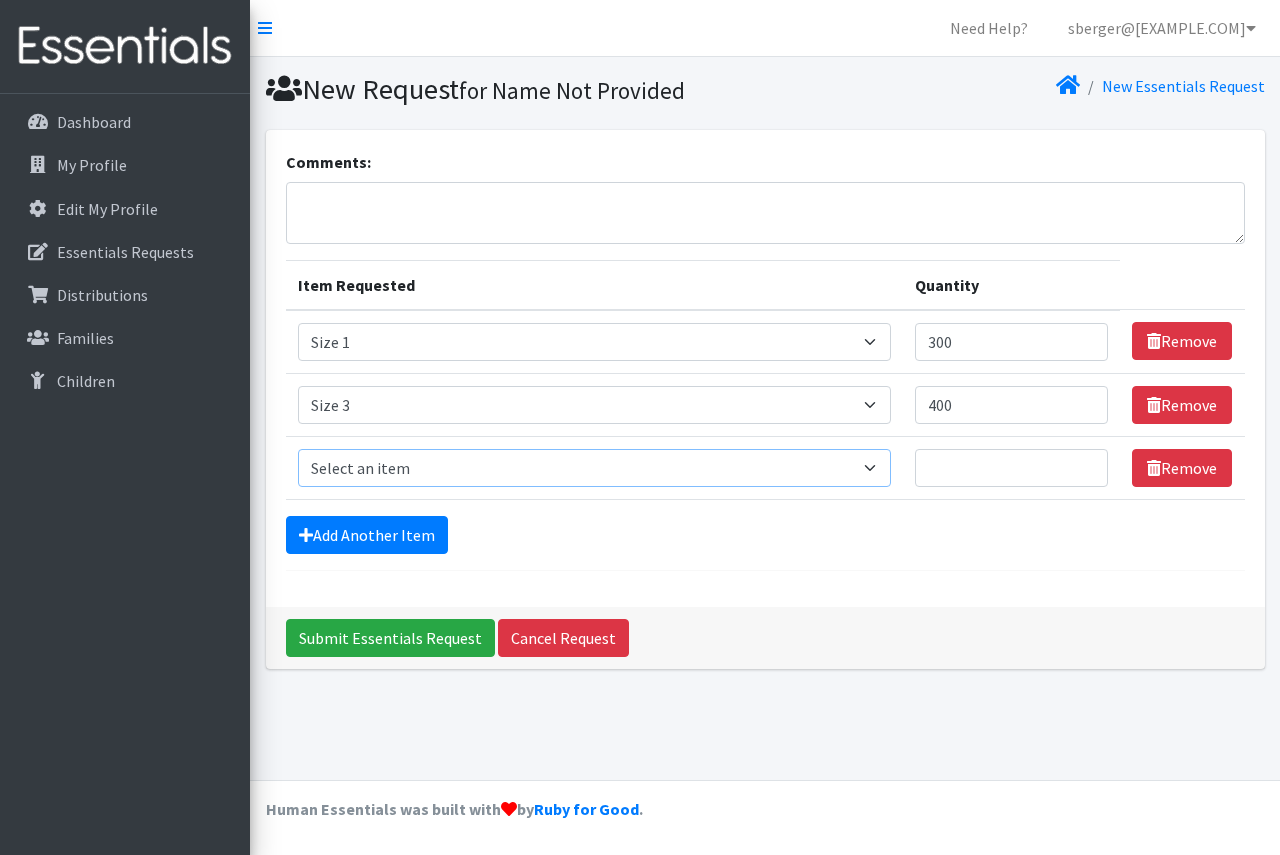 click on "Select an item
Period Supplies: Mixed Kits (order by bag)
Applicator-free tampon
Health fair packs (in a small bag 1 pantiliner and 1 pad with a walk-up distribution flyer)
Menstraul Disks
Period Supplies: First Period Kits (order by bag)
Period Supplies: Pad Kits (order by bag)
Period Supplies: Tampon Kits (order by bag)
Reusable Cups
Reuseable pads pack of 2.
Size 0/Newborn
Size 1
Size 2
Size 3
Size 4
Size 5
Size 6
Size 7 (availability may vary)
Size Preemie (availability may vary)
Training Pant 2T-3T
Training Pant 3T-4T
Training Pant 4T-5T
health fair packets (1 diaper in multiple sizes in a small bag with a walk-up distribution flyer)
reusable underwear ( please specify size but we have very limited supply and most sizes are junior sizes" at bounding box center (594, 468) 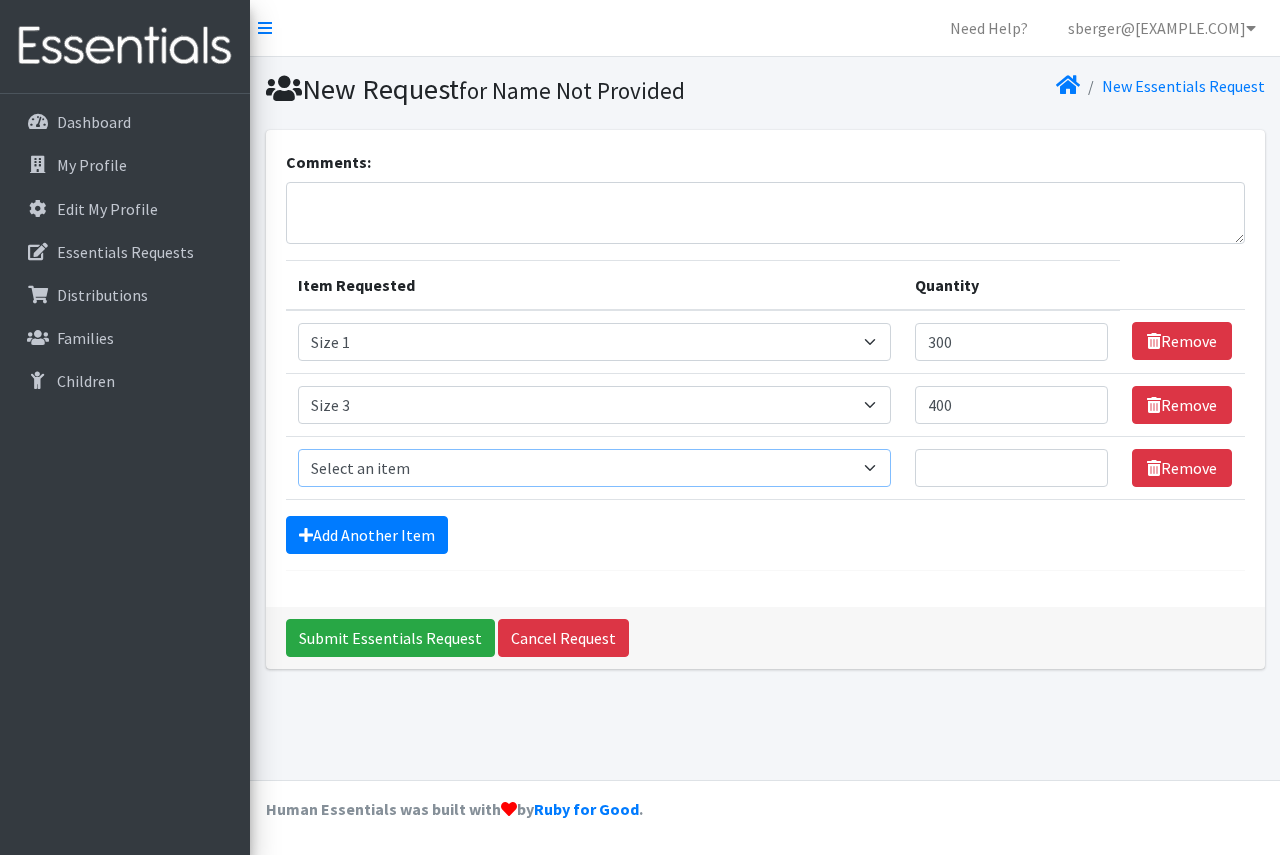 select on "1097" 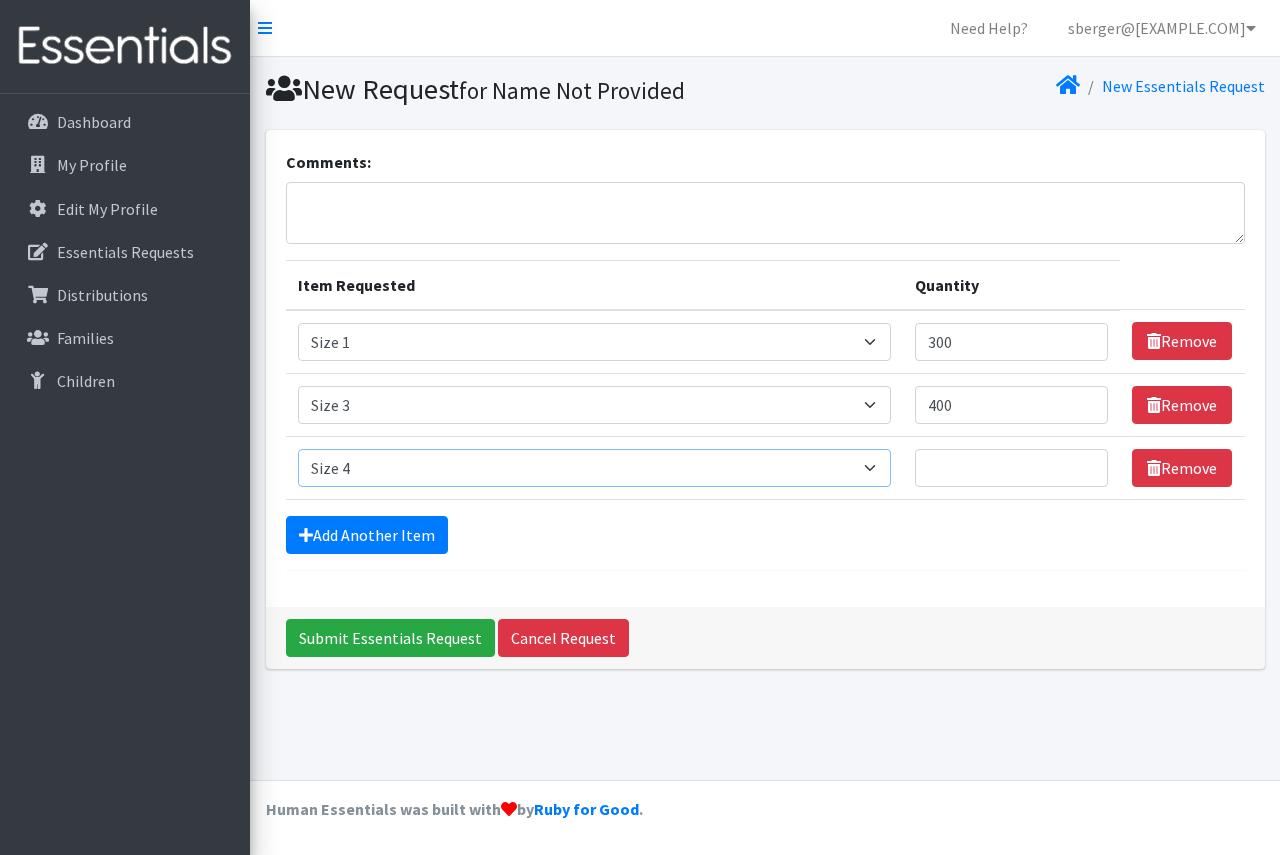 click on "Select an item
Period Supplies: Mixed Kits (order by bag)
Applicator-free tampon
Health fair packs (in a small bag 1 pantiliner and 1 pad with a walk-up distribution flyer)
Menstraul Disks
Period Supplies: First Period Kits (order by bag)
Period Supplies: Pad Kits (order by bag)
Period Supplies: Tampon Kits (order by bag)
Reusable Cups
Reuseable pads pack of 2.
Size 0/Newborn
Size 1
Size 2
Size 3
Size 4
Size 5
Size 6
Size 7 (availability may vary)
Size Preemie (availability may vary)
Training Pant 2T-3T
Training Pant 3T-4T
Training Pant 4T-5T
health fair packets (1 diaper in multiple sizes in a small bag with a walk-up distribution flyer)
reusable underwear ( please specify size but we have very limited supply and most sizes are junior sizes" at bounding box center (594, 468) 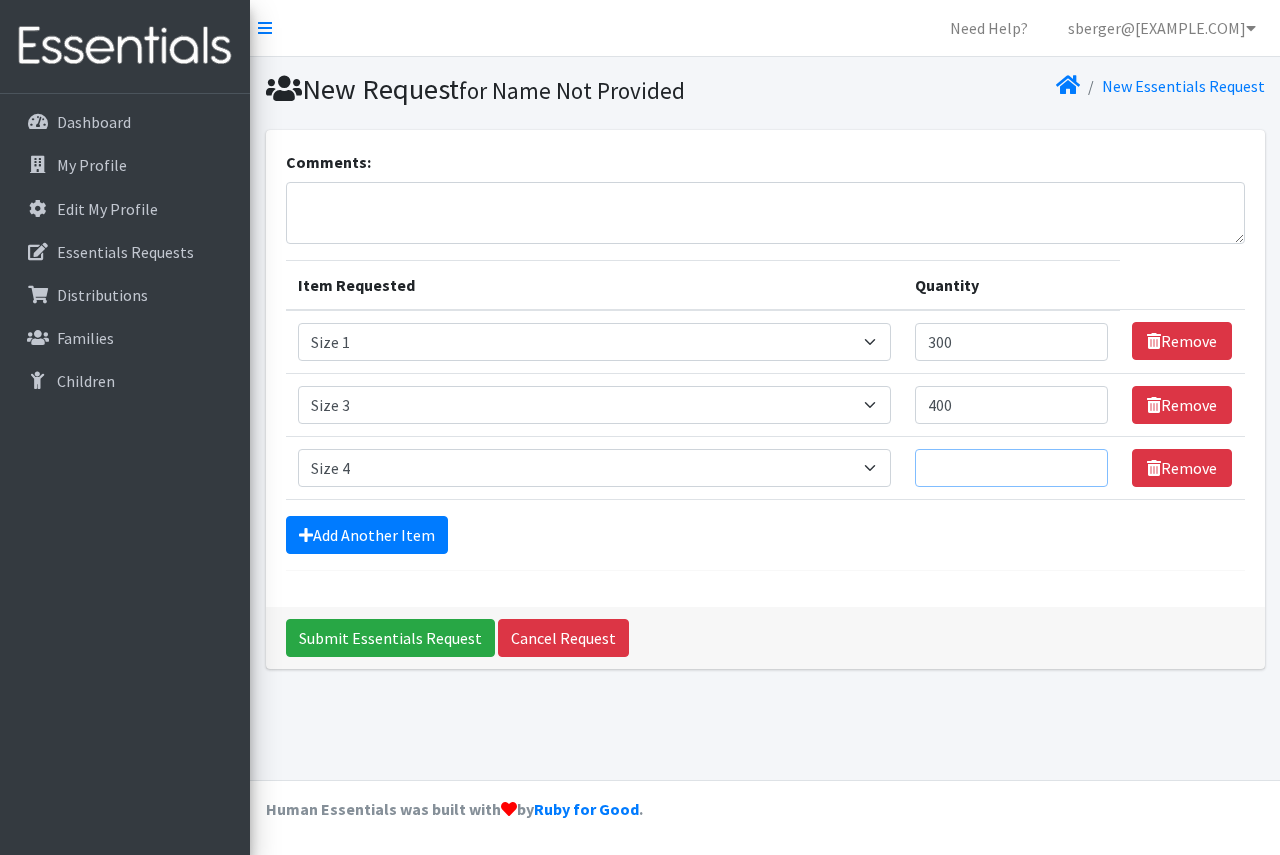 click on "Quantity" at bounding box center [1012, 468] 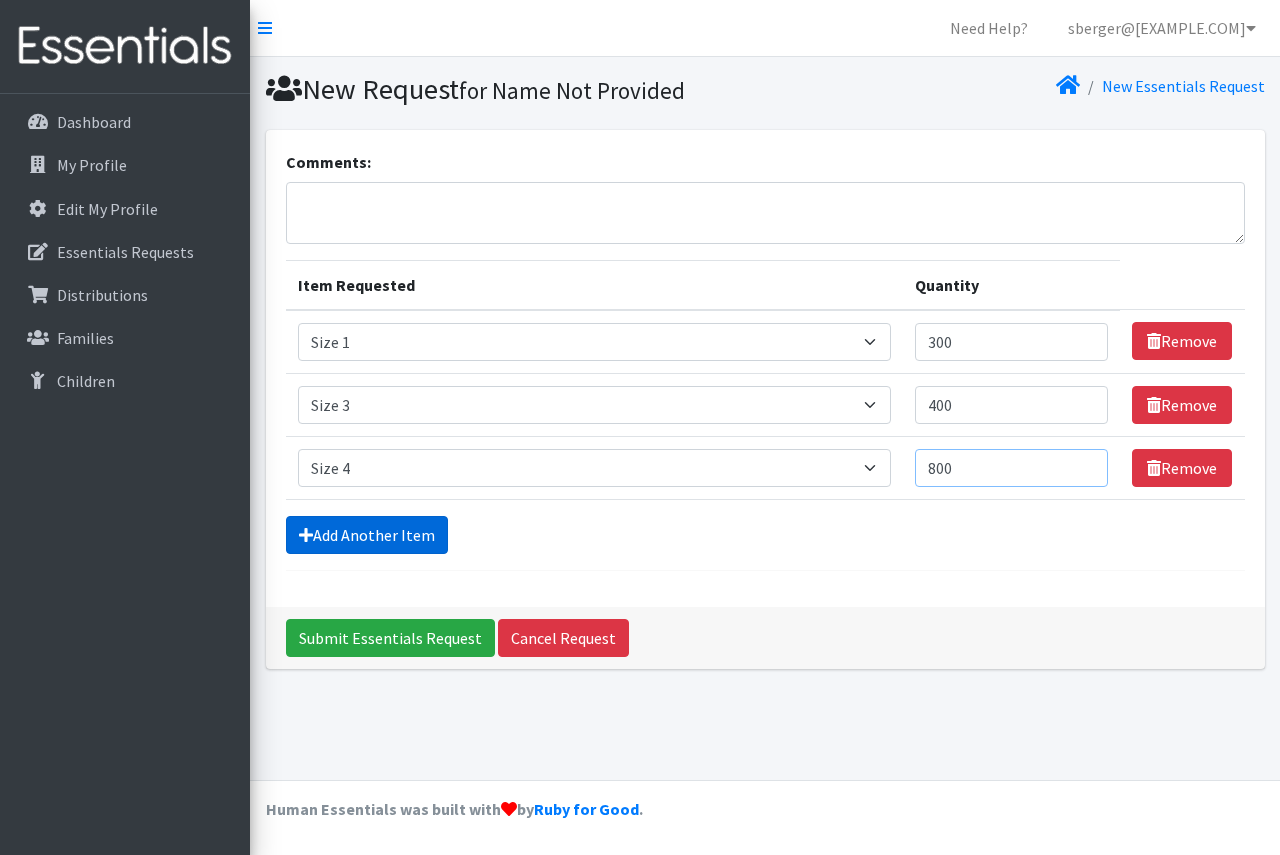 type on "800" 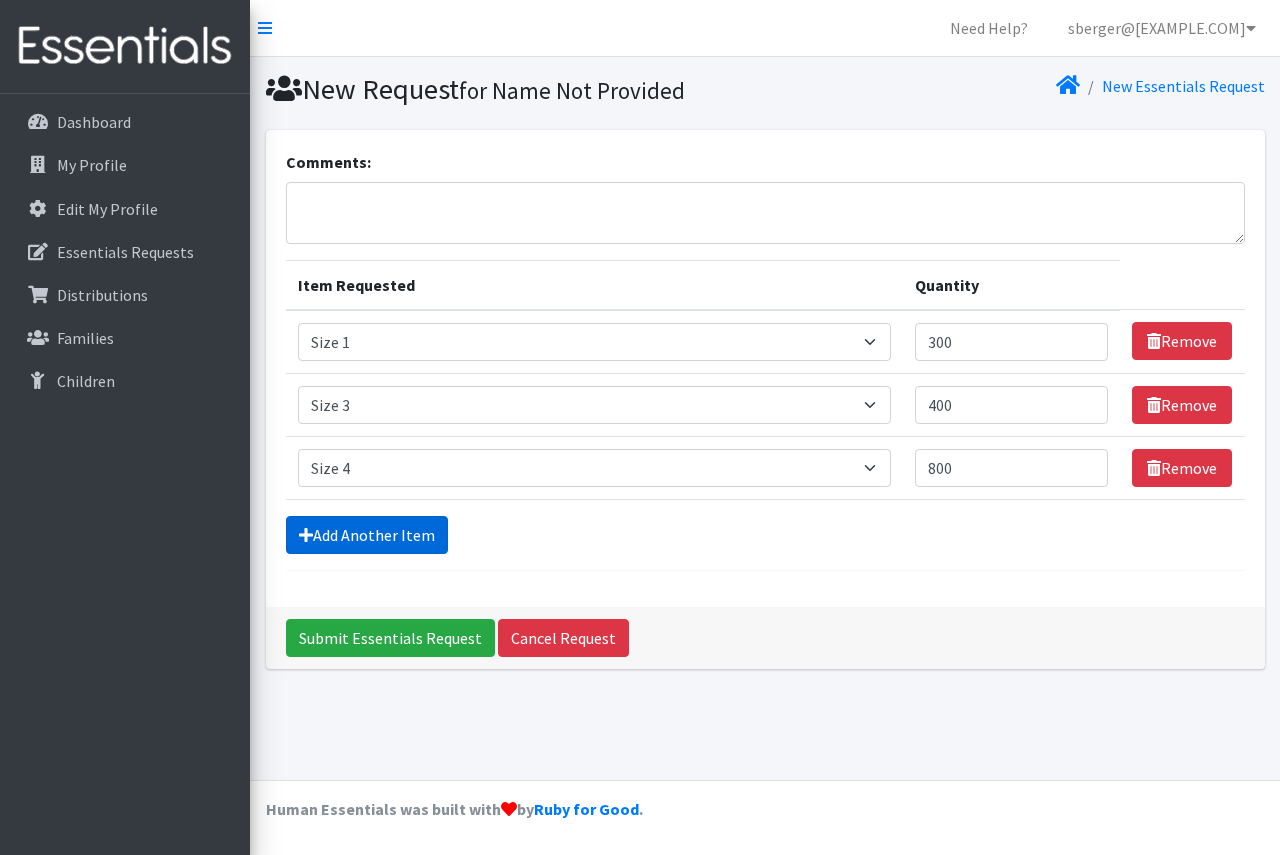 click on "Add Another Item" at bounding box center [367, 535] 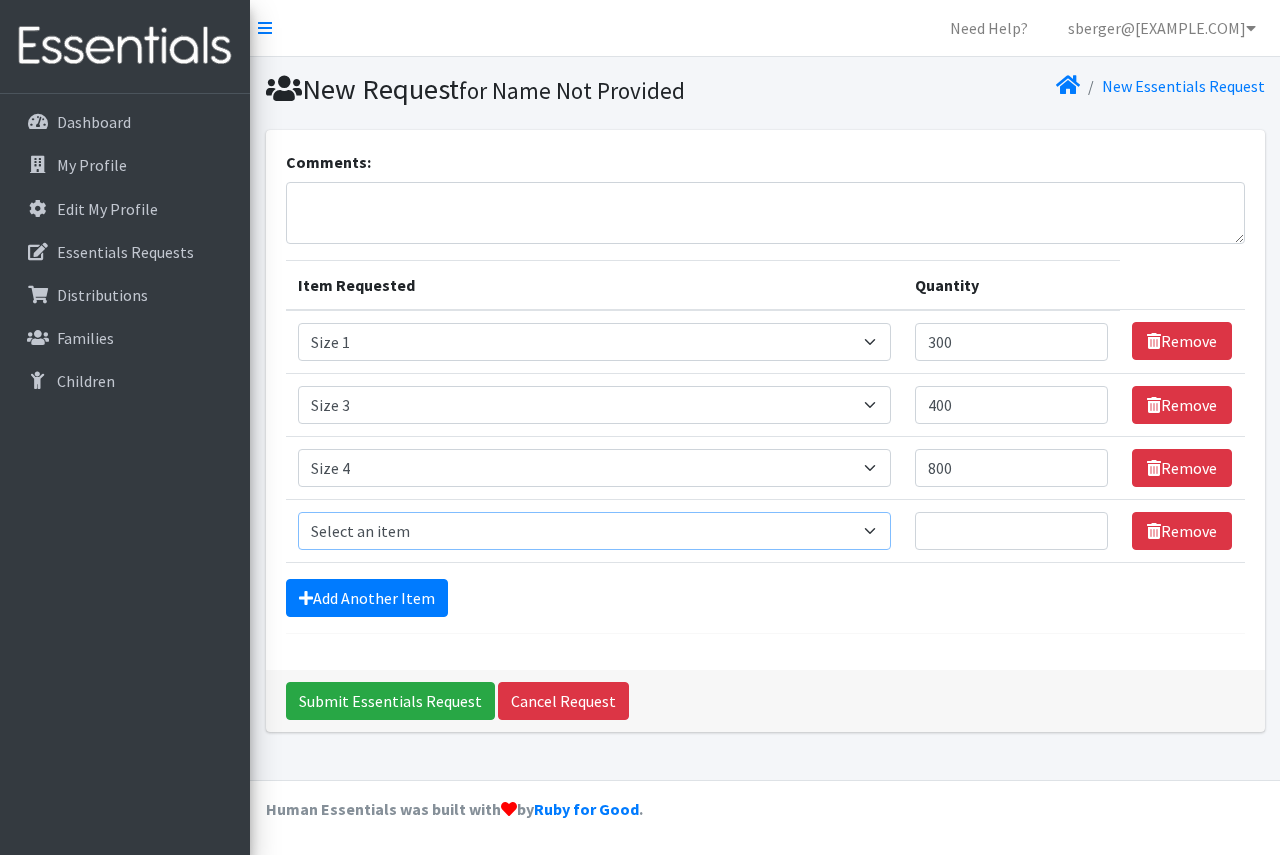 click on "Select an item
Period Supplies: Mixed Kits (order by bag)
Applicator-free tampon
Health fair packs (in a small bag 1 pantiliner and 1 pad with a walk-up distribution flyer)
Menstraul Disks
Period Supplies: First Period Kits (order by bag)
Period Supplies: Pad Kits (order by bag)
Period Supplies: Tampon Kits (order by bag)
Reusable Cups
Reuseable pads pack of 2.
Size 0/Newborn
Size 1
Size 2
Size 3
Size 4
Size 5
Size 6
Size 7 (availability may vary)
Size Preemie (availability may vary)
Training Pant 2T-3T
Training Pant 3T-4T
Training Pant 4T-5T
health fair packets (1 diaper in multiple sizes in a small bag with a walk-up distribution flyer)
reusable underwear ( please specify size but we have very limited supply and most sizes are junior sizes" at bounding box center [594, 531] 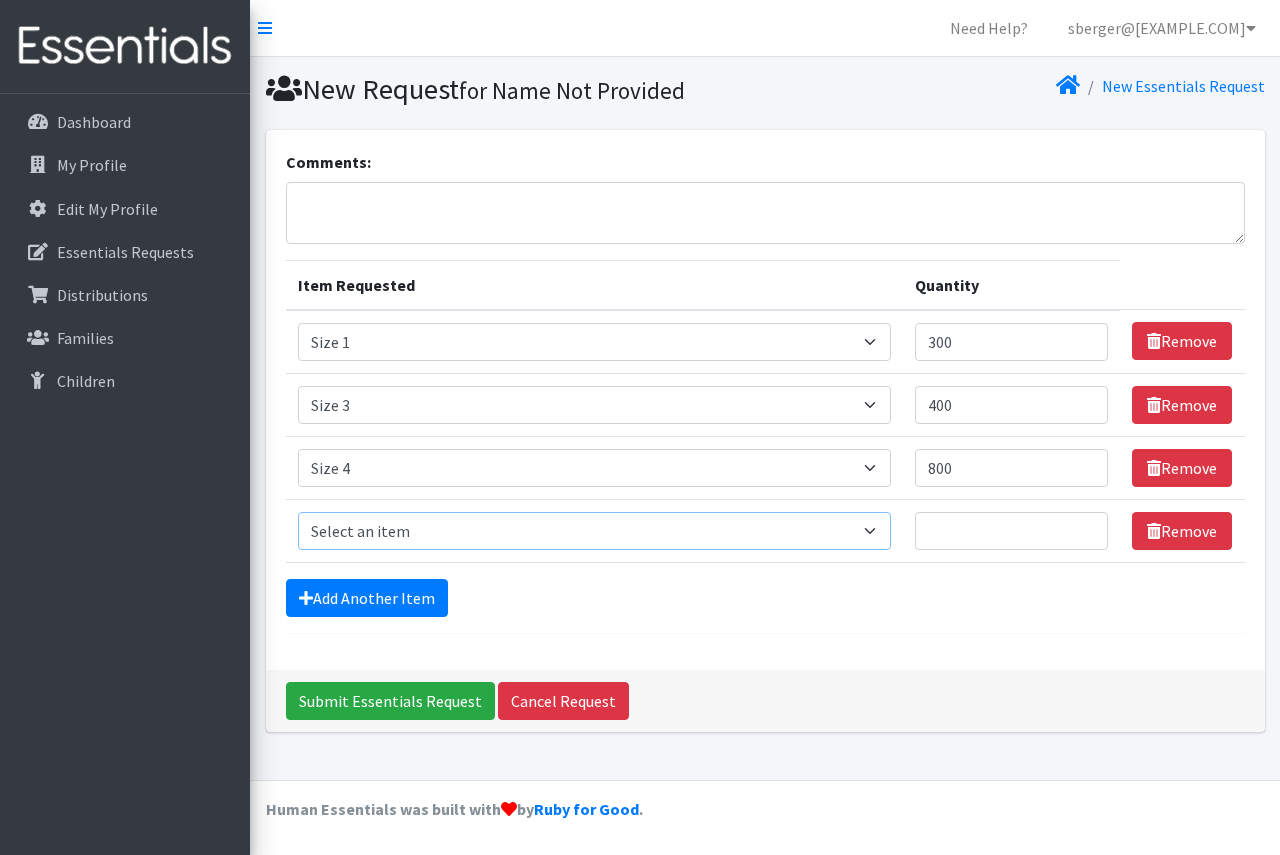 select on "1098" 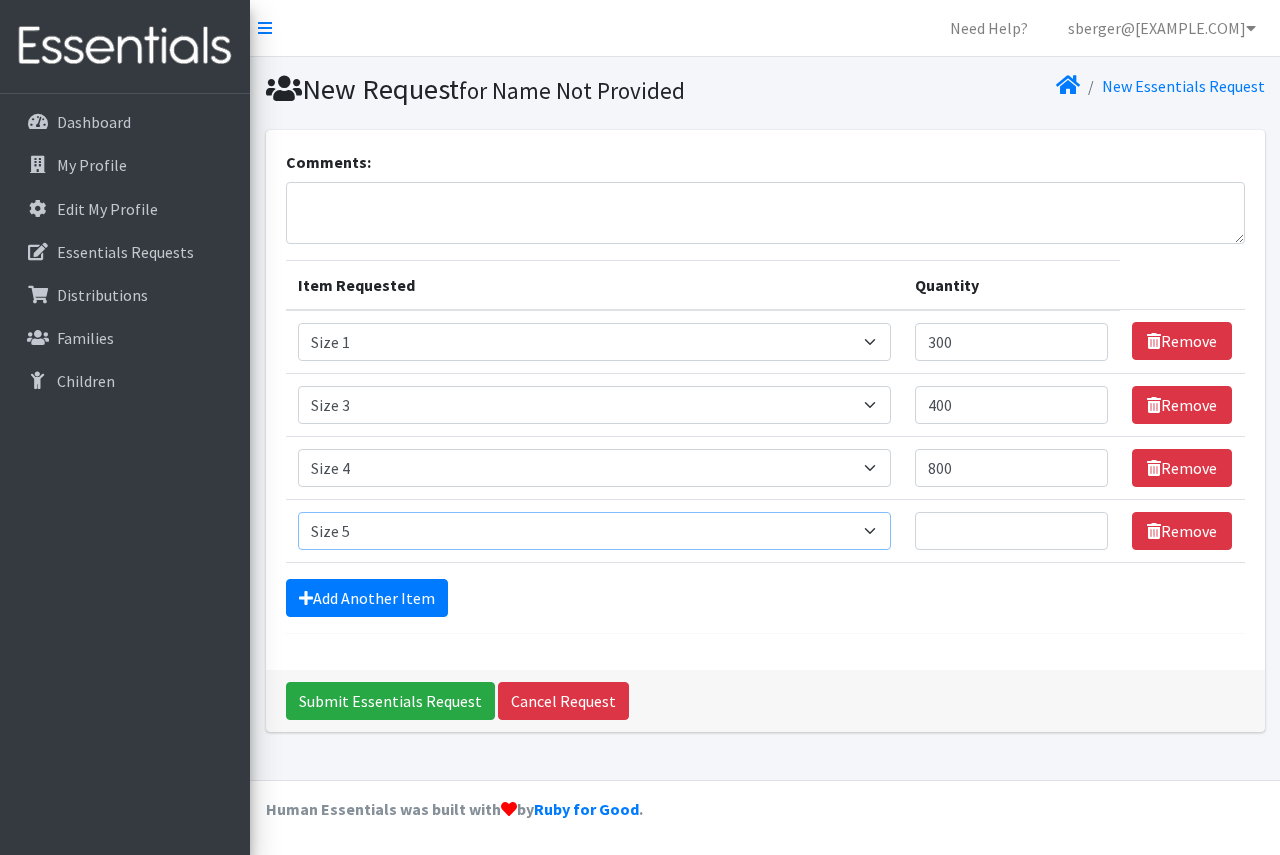 click on "Select an item
Period Supplies: Mixed Kits (order by bag)
Applicator-free tampon
Health fair packs (in a small bag 1 pantiliner and 1 pad with a walk-up distribution flyer)
Menstraul Disks
Period Supplies: First Period Kits (order by bag)
Period Supplies: Pad Kits (order by bag)
Period Supplies: Tampon Kits (order by bag)
Reusable Cups
Reuseable pads pack of 2.
Size 0/Newborn
Size 1
Size 2
Size 3
Size 4
Size 5
Size 6
Size 7 (availability may vary)
Size Preemie (availability may vary)
Training Pant 2T-3T
Training Pant 3T-4T
Training Pant 4T-5T
health fair packets (1 diaper in multiple sizes in a small bag with a walk-up distribution flyer)
reusable underwear ( please specify size but we have very limited supply and most sizes are junior sizes" at bounding box center [594, 531] 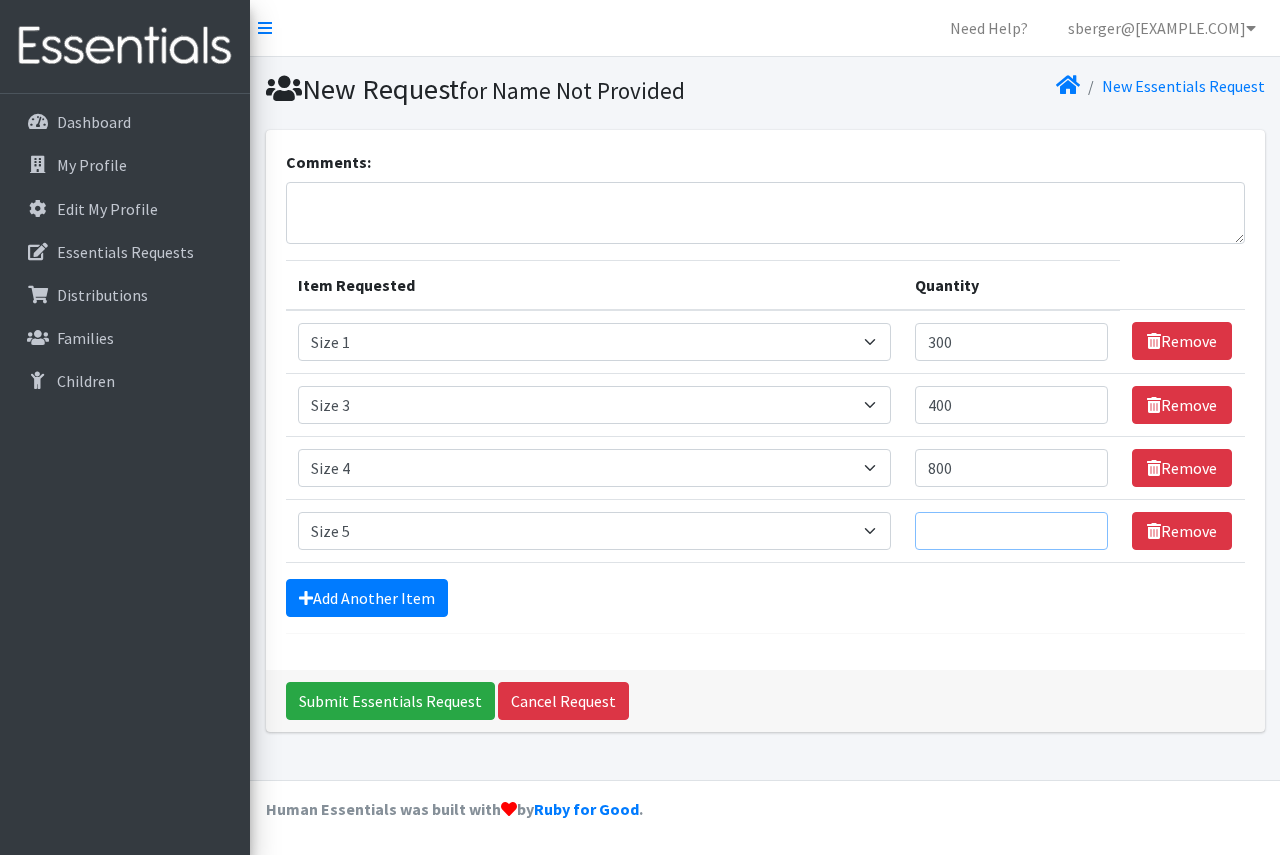 click on "Quantity" at bounding box center [1012, 531] 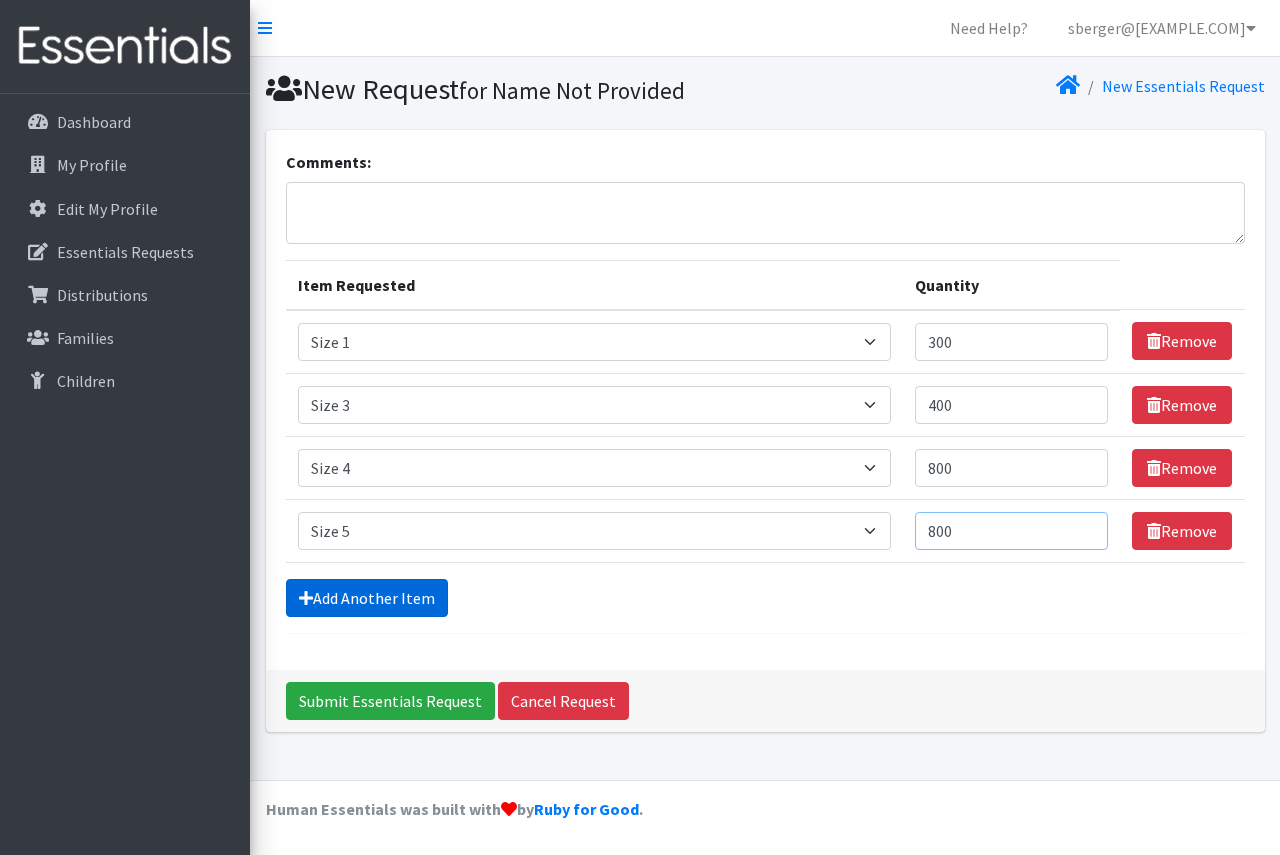 type on "800" 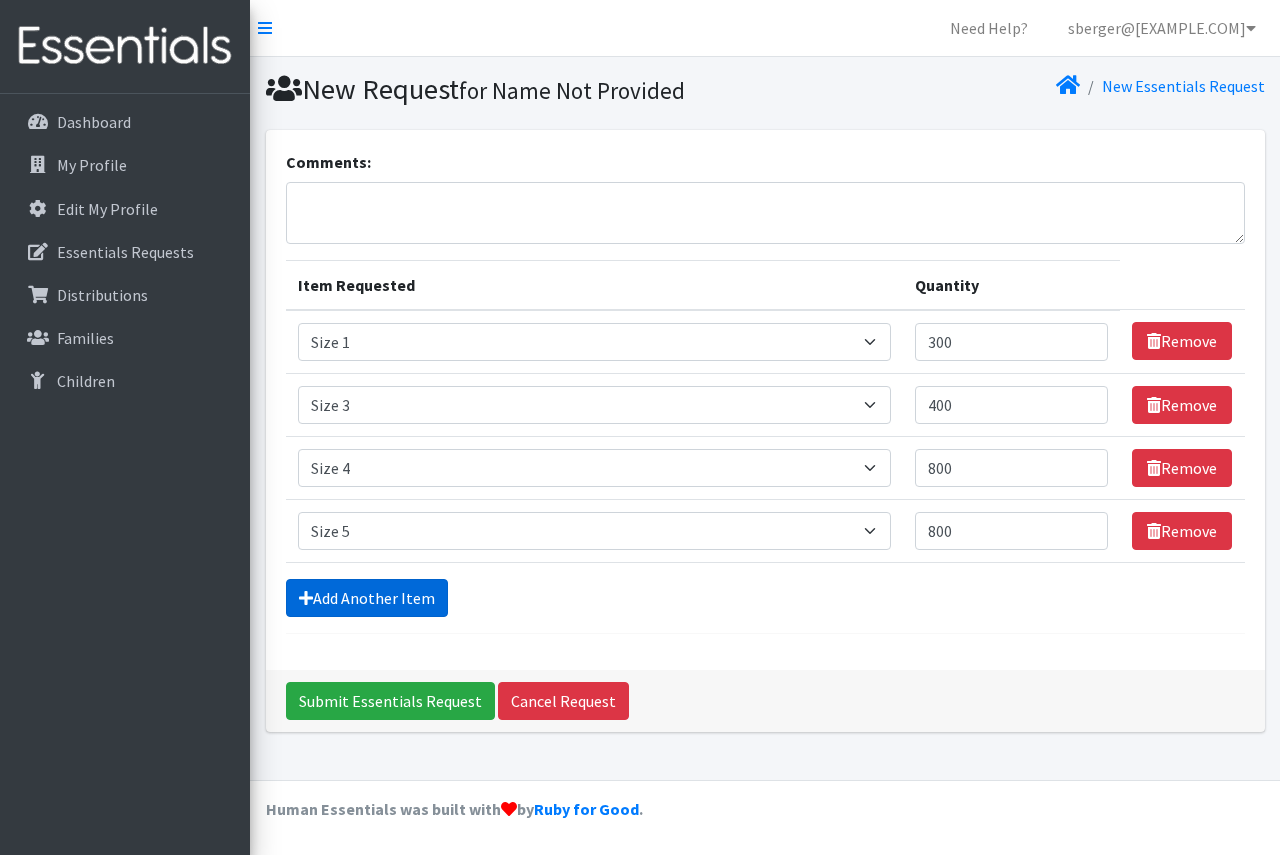 click on "Add Another Item" at bounding box center [367, 598] 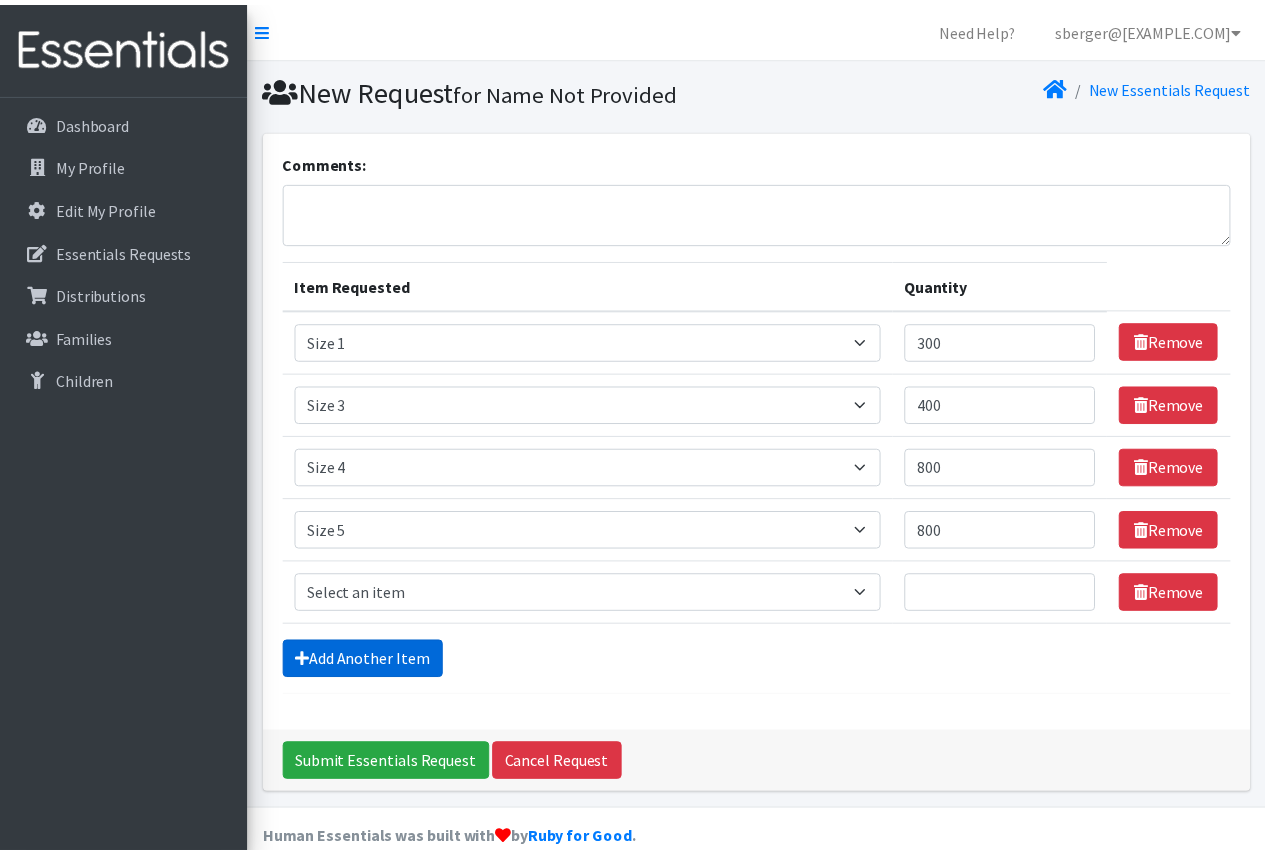 scroll, scrollTop: 31, scrollLeft: 0, axis: vertical 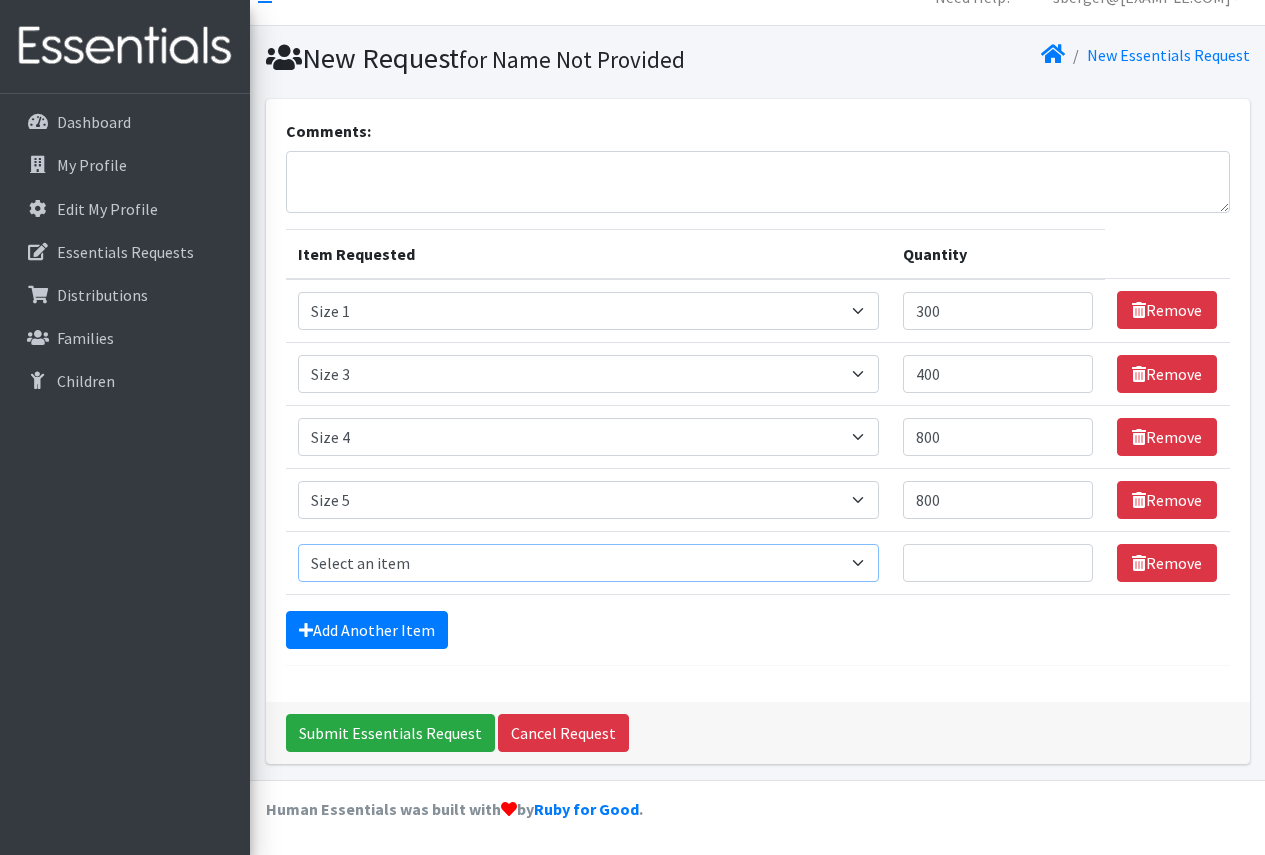 click on "Select an item
Period Supplies: Mixed Kits (order by bag)
Applicator-free tampon
Health fair packs (in a small bag 1 pantiliner and 1 pad with a walk-up distribution flyer)
Menstraul Disks
Period Supplies: First Period Kits (order by bag)
Period Supplies: Pad Kits (order by bag)
Period Supplies: Tampon Kits (order by bag)
Reusable Cups
Reuseable pads pack of 2.
Size 0/Newborn
Size 1
Size 2
Size 3
Size 4
Size 5
Size 6
Size 7 (availability may vary)
Size Preemie (availability may vary)
Training Pant 2T-3T
Training Pant 3T-4T
Training Pant 4T-5T
health fair packets (1 diaper in multiple sizes in a small bag with a walk-up distribution flyer)
reusable underwear ( please specify size but we have very limited supply and most sizes are junior sizes" at bounding box center (588, 563) 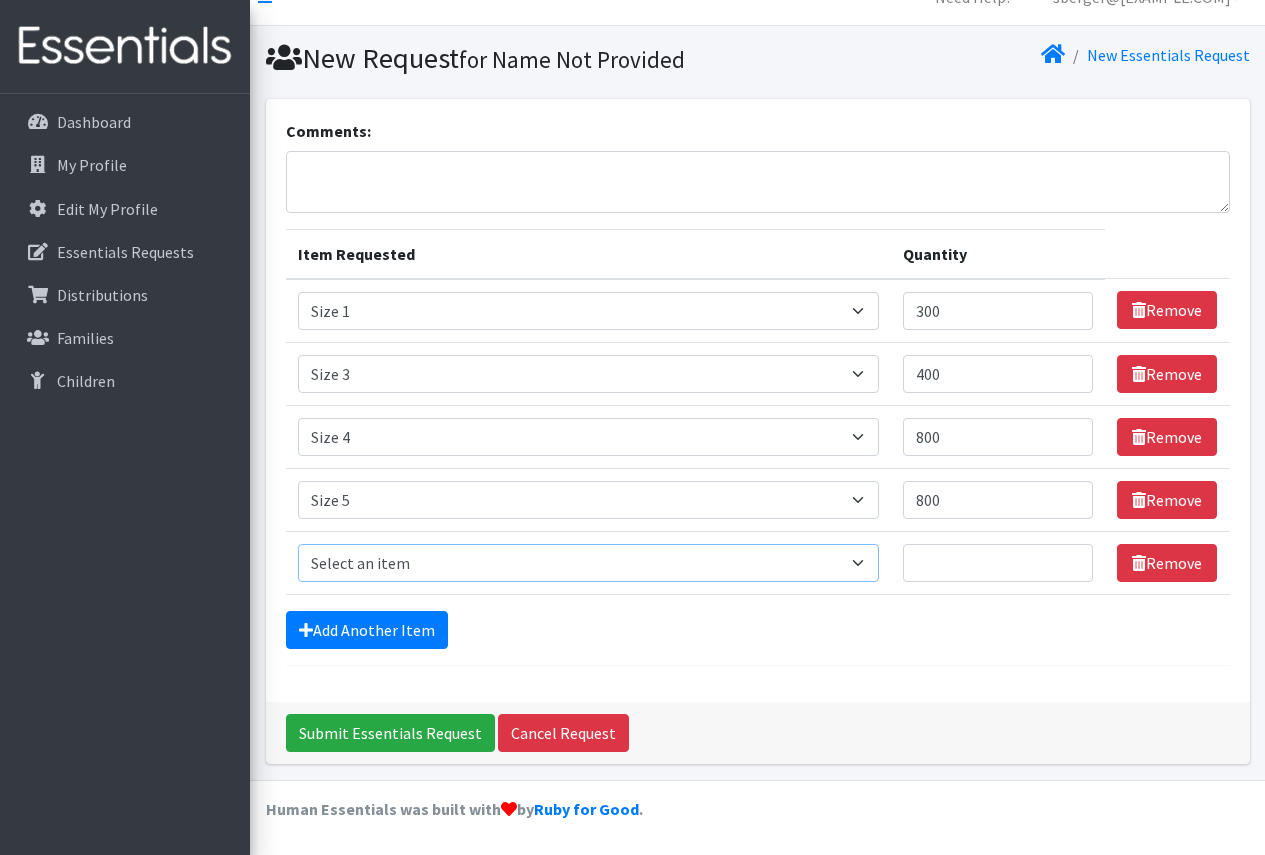 select on "1100" 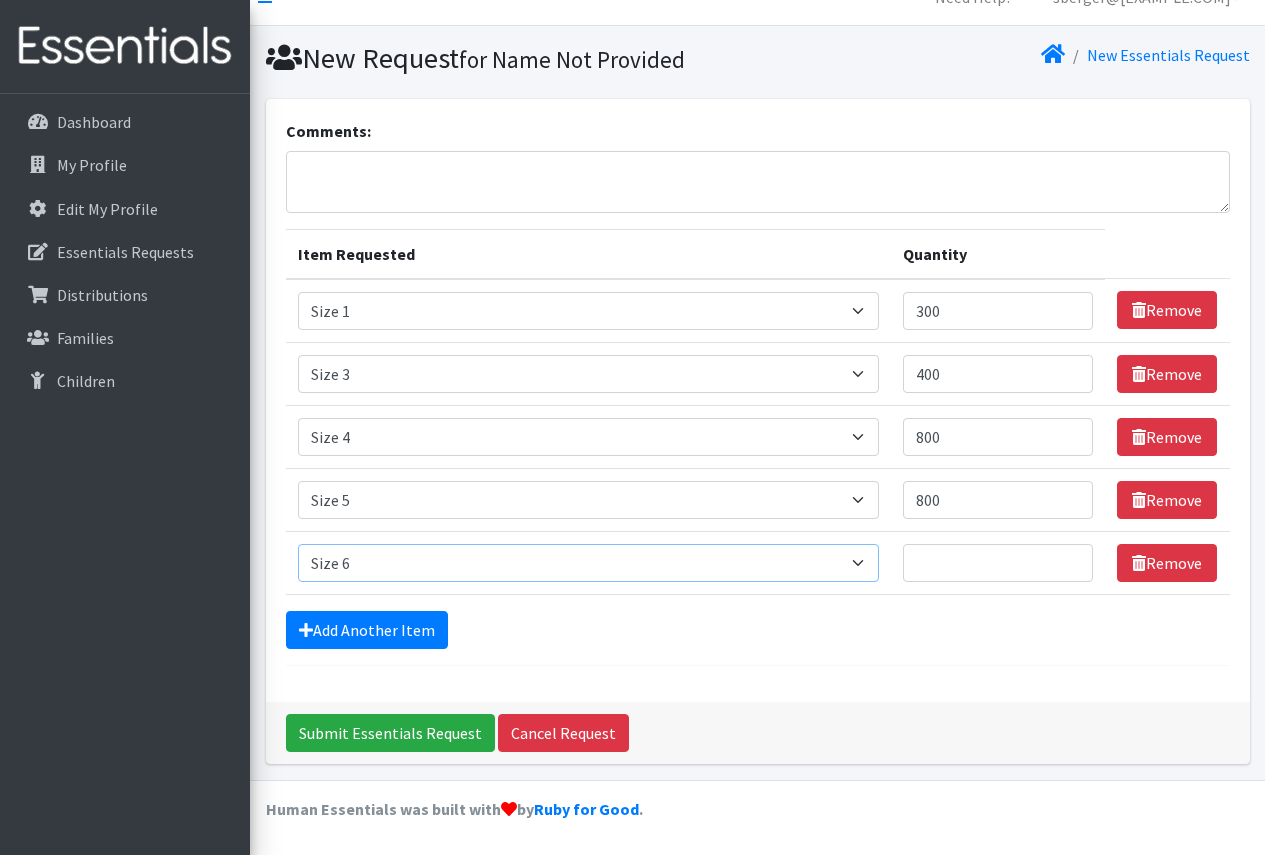 click on "Select an item
Period Supplies: Mixed Kits (order by bag)
Applicator-free tampon
Health fair packs (in a small bag 1 pantiliner and 1 pad with a walk-up distribution flyer)
Menstraul Disks
Period Supplies: First Period Kits (order by bag)
Period Supplies: Pad Kits (order by bag)
Period Supplies: Tampon Kits (order by bag)
Reusable Cups
Reuseable pads pack of 2.
Size 0/Newborn
Size 1
Size 2
Size 3
Size 4
Size 5
Size 6
Size 7 (availability may vary)
Size Preemie (availability may vary)
Training Pant 2T-3T
Training Pant 3T-4T
Training Pant 4T-5T
health fair packets (1 diaper in multiple sizes in a small bag with a walk-up distribution flyer)
reusable underwear ( please specify size but we have very limited supply and most sizes are junior sizes" at bounding box center (588, 563) 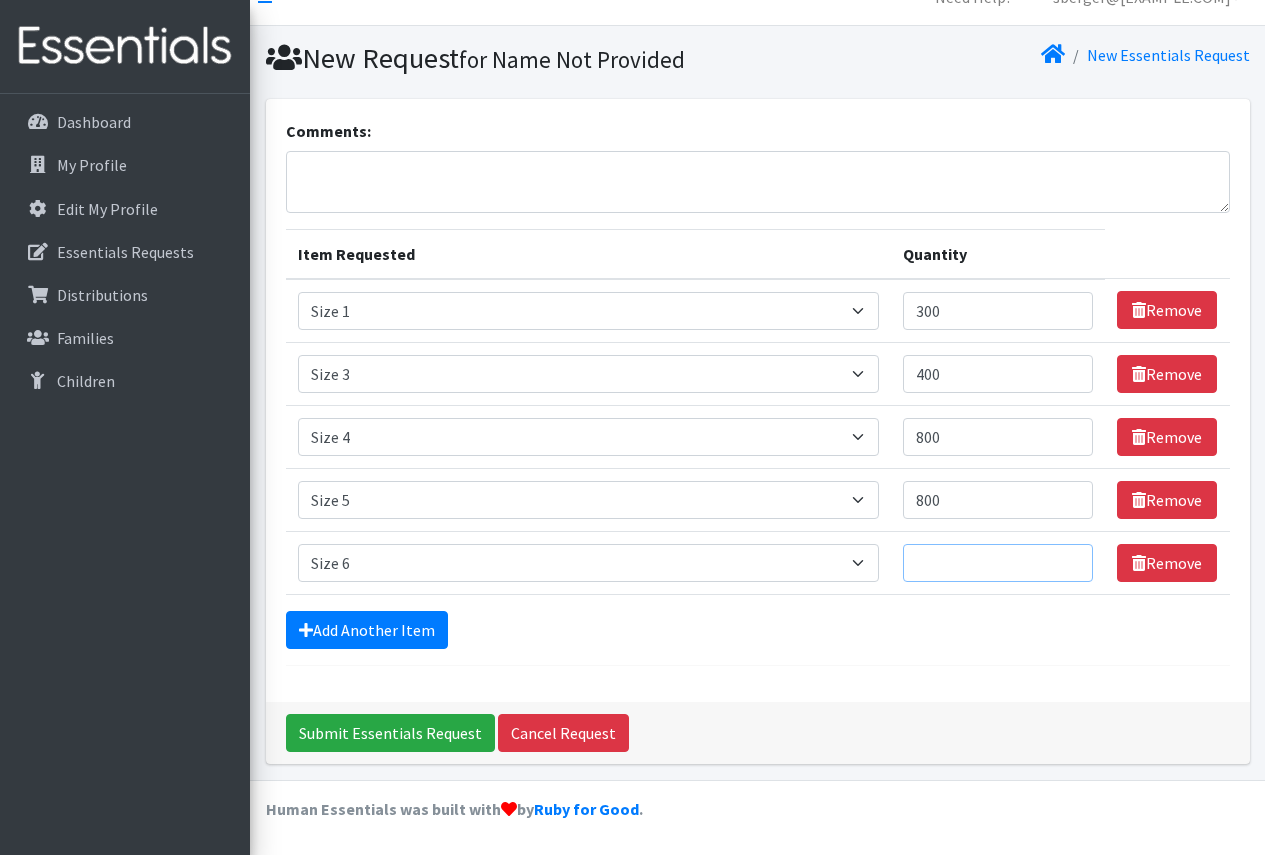 click on "Quantity" at bounding box center (998, 563) 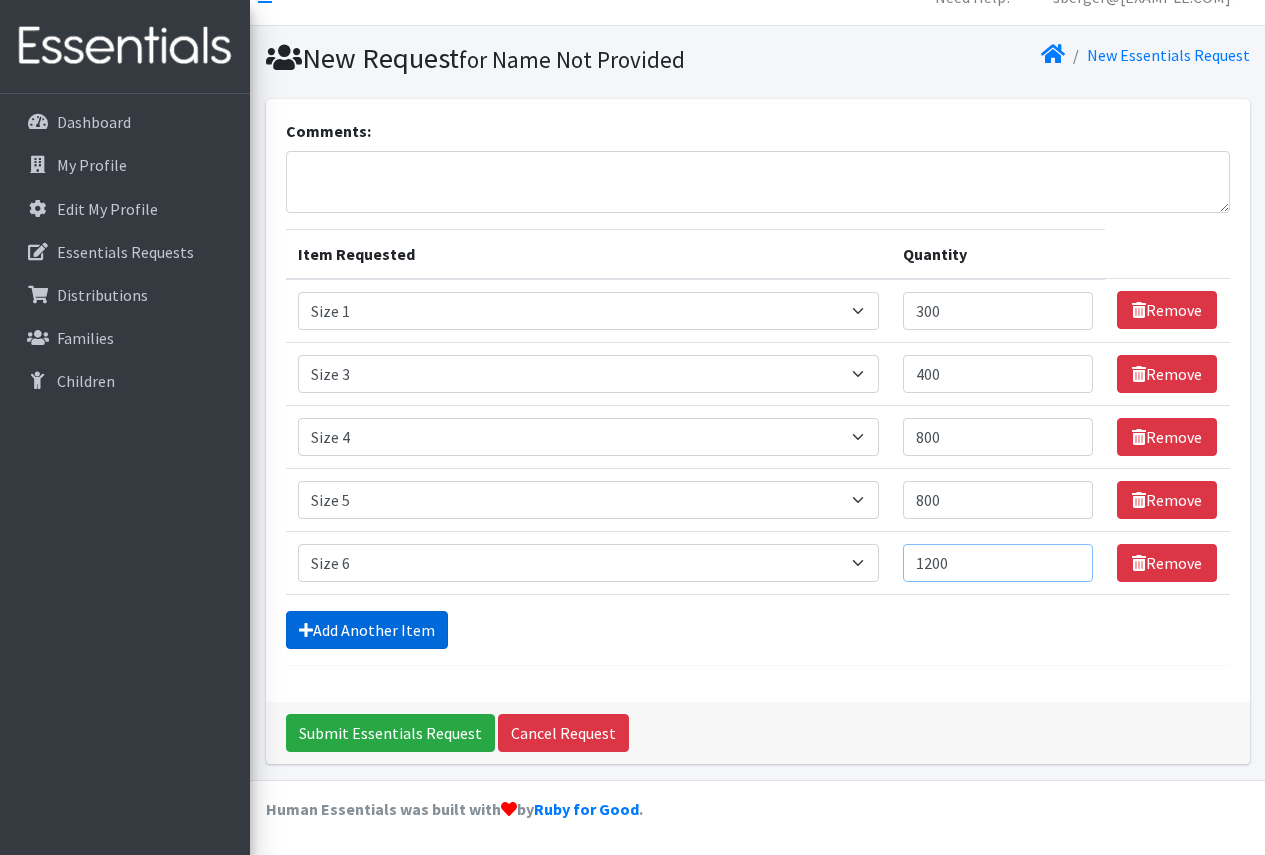 type on "1200" 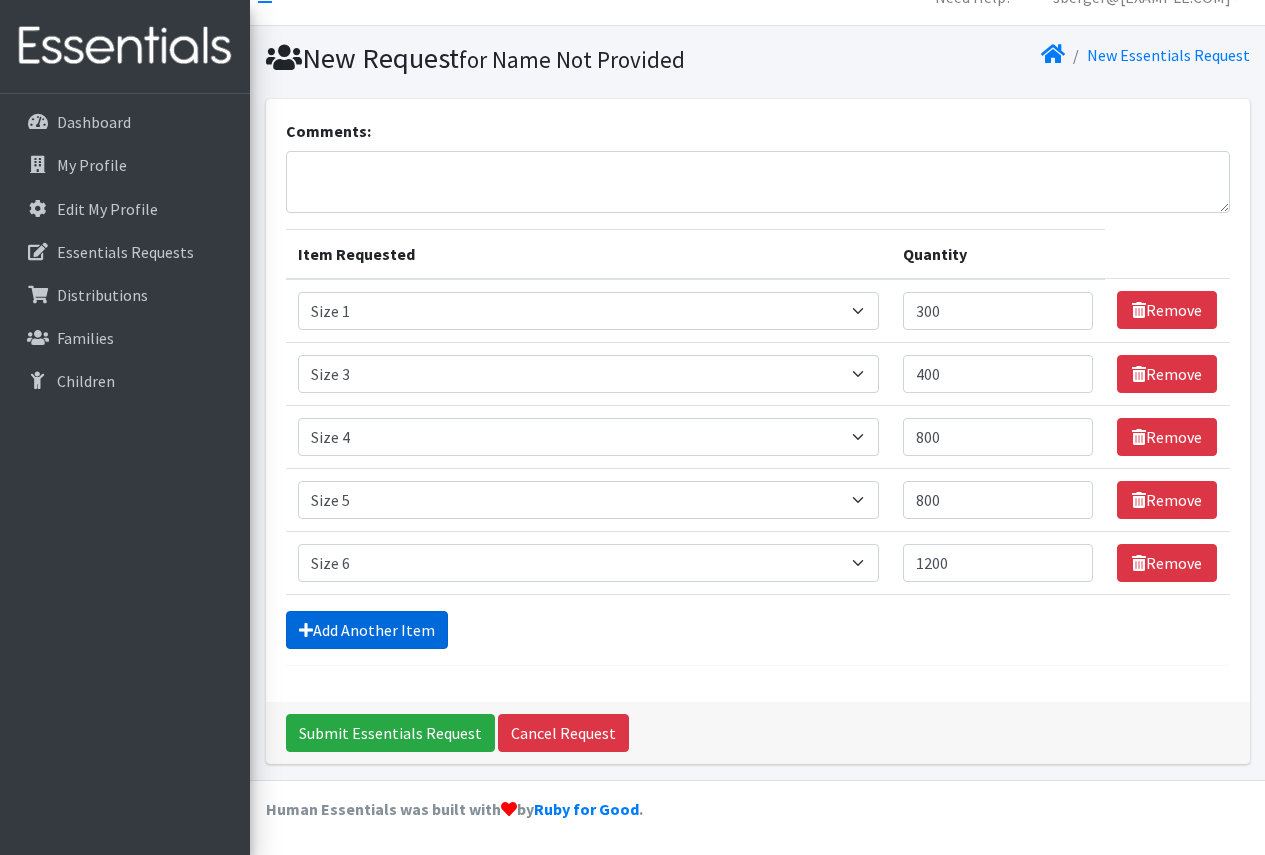 click on "Add Another Item" at bounding box center [367, 630] 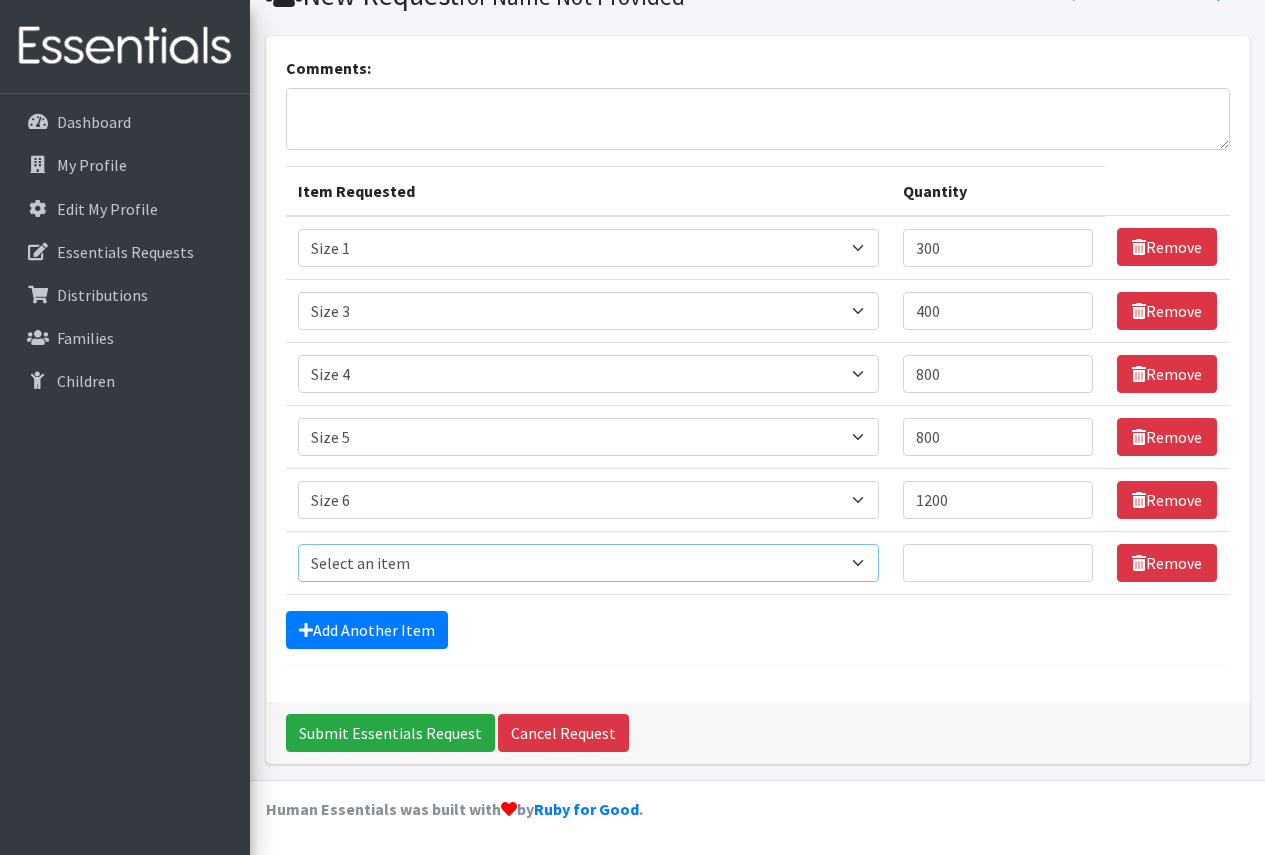 click on "Select an item
Period Supplies: Mixed Kits (order by bag)
Applicator-free tampon
Health fair packs (in a small bag 1 pantiliner and 1 pad with a walk-up distribution flyer)
Menstraul Disks
Period Supplies: First Period Kits (order by bag)
Period Supplies: Pad Kits (order by bag)
Period Supplies: Tampon Kits (order by bag)
Reusable Cups
Reuseable pads pack of 2.
Size 0/Newborn
Size 1
Size 2
Size 3
Size 4
Size 5
Size 6
Size 7 (availability may vary)
Size Preemie (availability may vary)
Training Pant 2T-3T
Training Pant 3T-4T
Training Pant 4T-5T
health fair packets (1 diaper in multiple sizes in a small bag with a walk-up distribution flyer)
reusable underwear ( please specify size but we have very limited supply and most sizes are junior sizes" at bounding box center (588, 563) 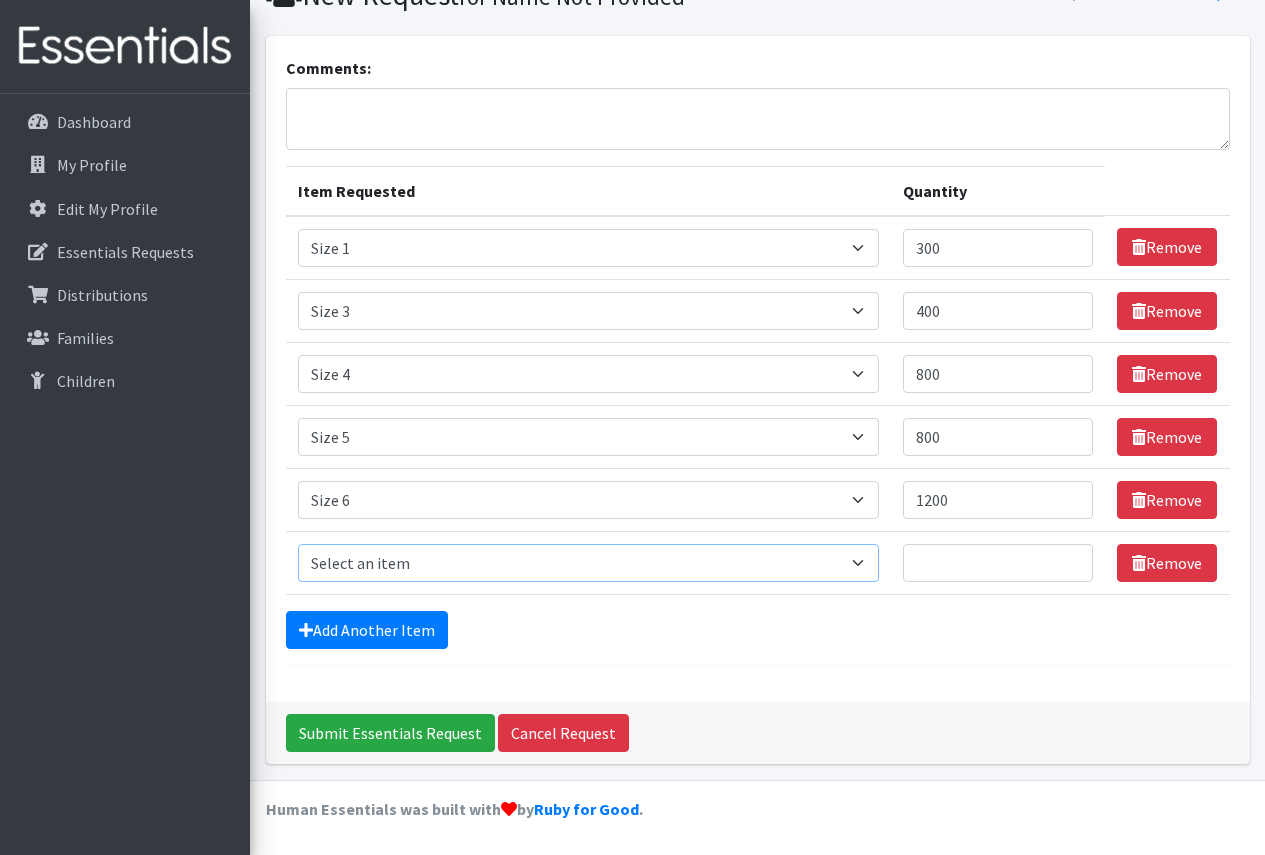 select on "1093" 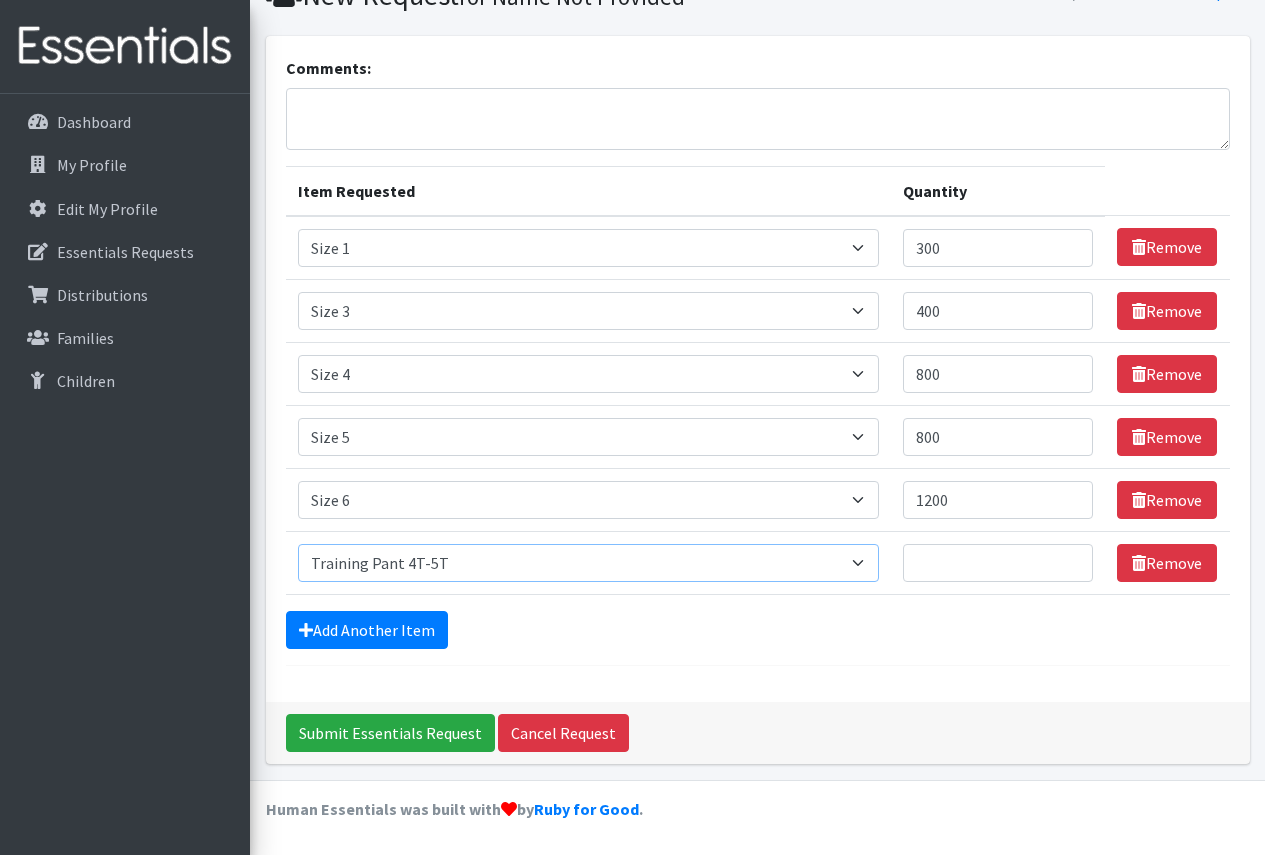 click on "Select an item
Period Supplies: Mixed Kits (order by bag)
Applicator-free tampon
Health fair packs (in a small bag 1 pantiliner and 1 pad with a walk-up distribution flyer)
Menstraul Disks
Period Supplies: First Period Kits (order by bag)
Period Supplies: Pad Kits (order by bag)
Period Supplies: Tampon Kits (order by bag)
Reusable Cups
Reuseable pads pack of 2.
Size 0/Newborn
Size 1
Size 2
Size 3
Size 4
Size 5
Size 6
Size 7 (availability may vary)
Size Preemie (availability may vary)
Training Pant 2T-3T
Training Pant 3T-4T
Training Pant 4T-5T
health fair packets (1 diaper in multiple sizes in a small bag with a walk-up distribution flyer)
reusable underwear ( please specify size but we have very limited supply and most sizes are junior sizes" at bounding box center (588, 563) 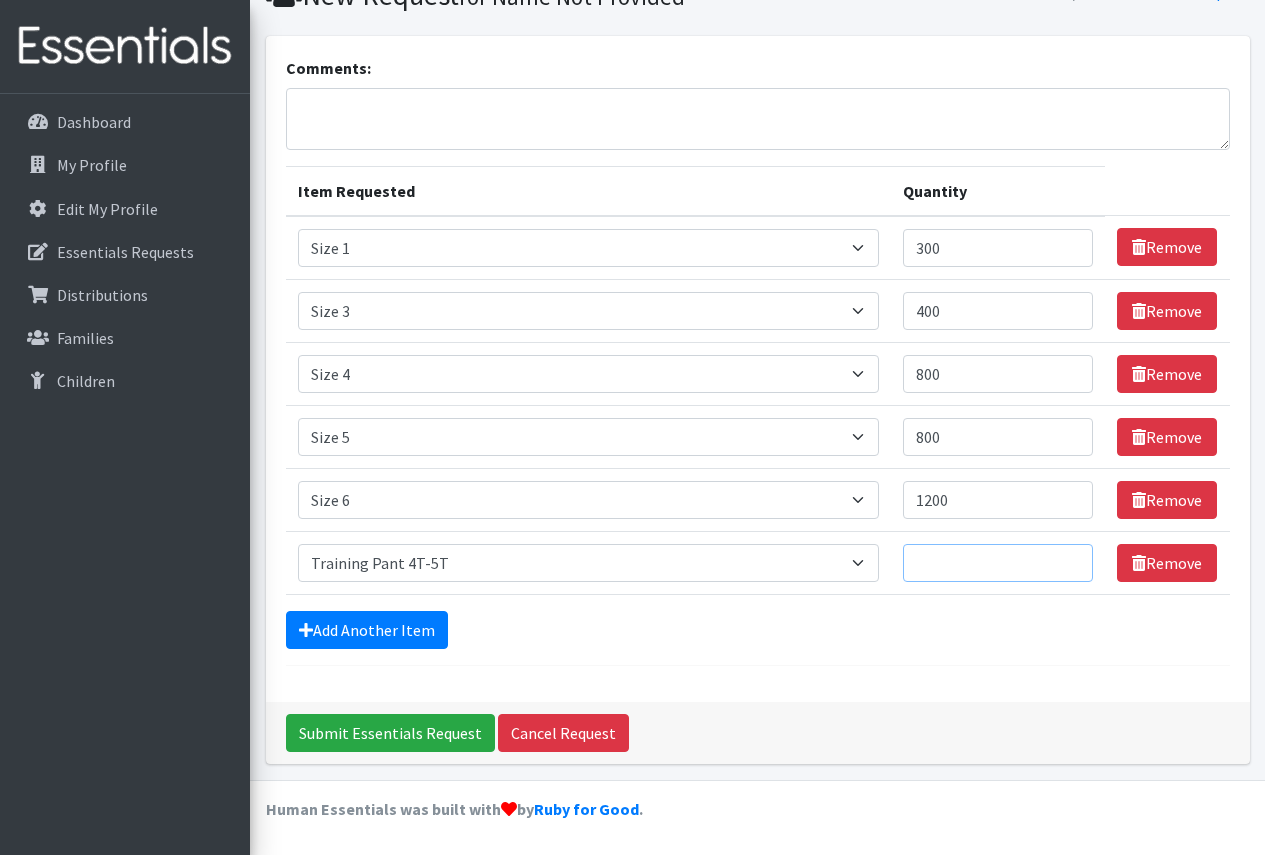 click on "Quantity" at bounding box center [998, 563] 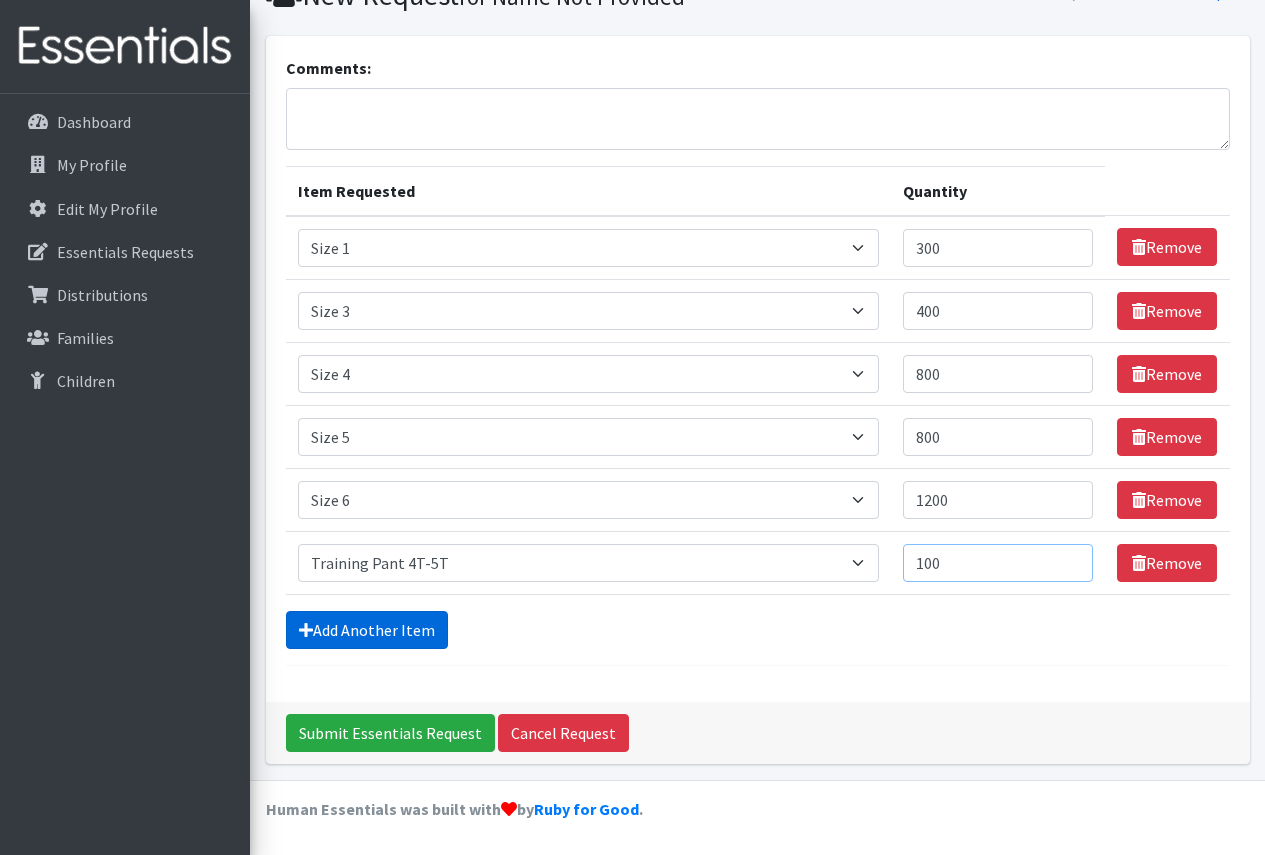 type on "100" 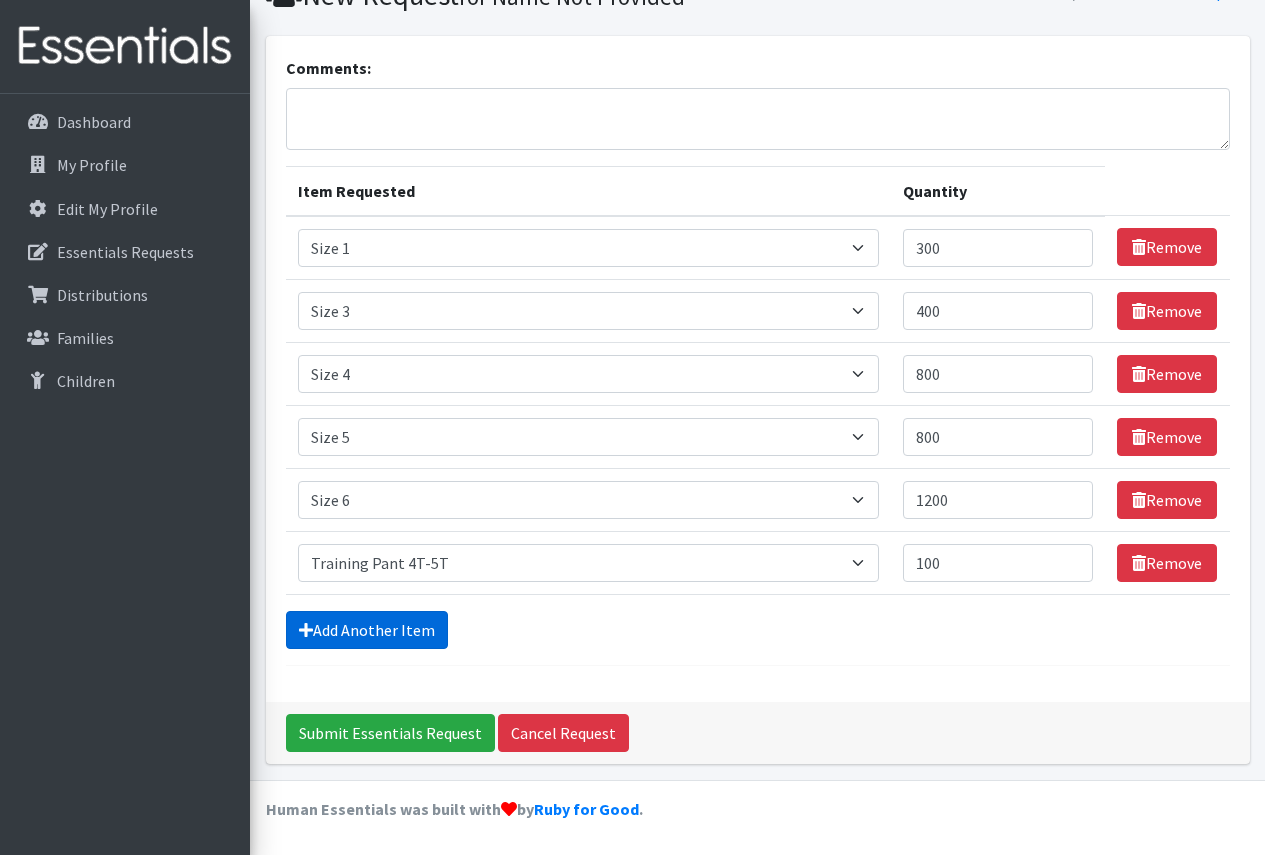 click on "Add Another Item" at bounding box center [367, 630] 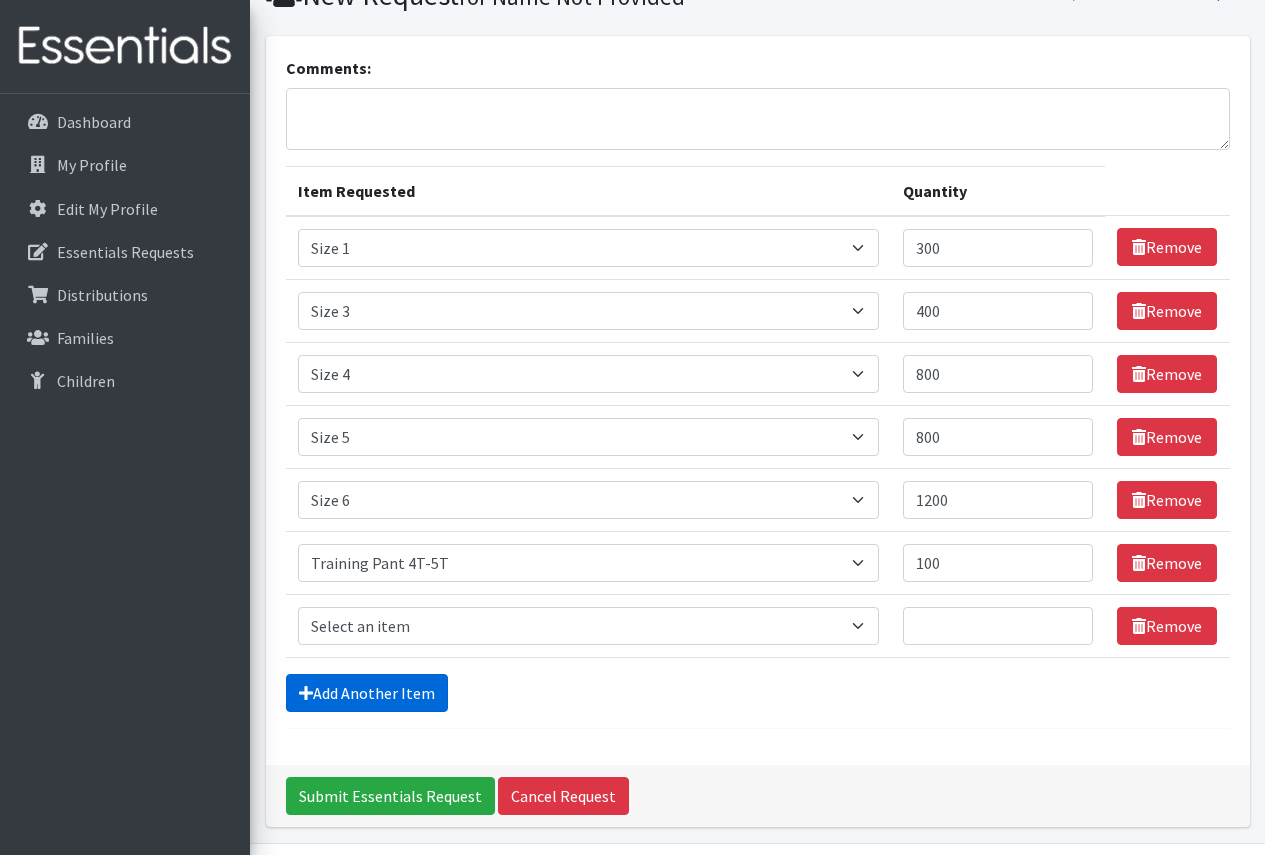scroll, scrollTop: 157, scrollLeft: 0, axis: vertical 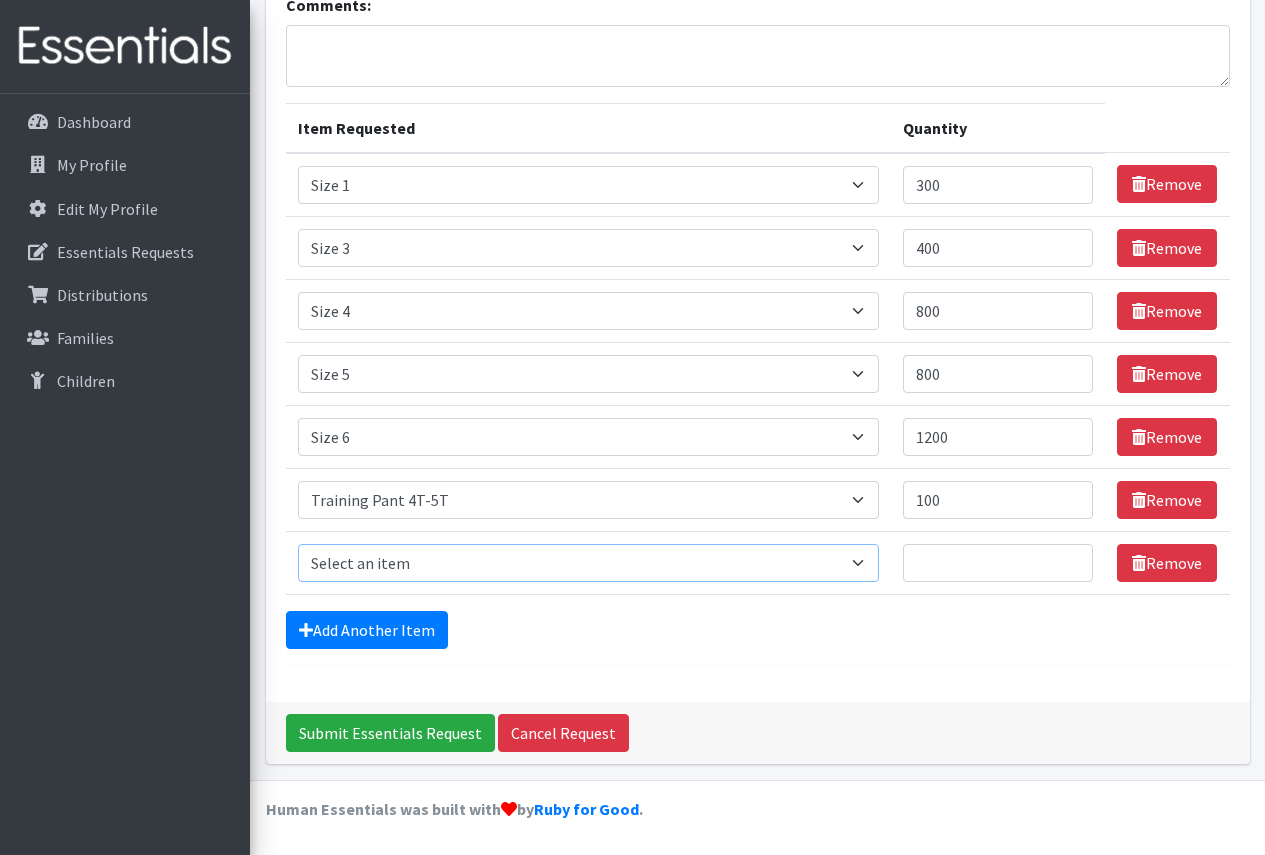 click on "Select an item
Period Supplies: Mixed Kits (order by bag)
Applicator-free tampon
Health fair packs (in a small bag 1 pantiliner and 1 pad with a walk-up distribution flyer)
Menstraul Disks
Period Supplies: First Period Kits (order by bag)
Period Supplies: Pad Kits (order by bag)
Period Supplies: Tampon Kits (order by bag)
Reusable Cups
Reuseable pads pack of 2.
Size 0/Newborn
Size 1
Size 2
Size 3
Size 4
Size 5
Size 6
Size 7 (availability may vary)
Size Preemie (availability may vary)
Training Pant 2T-3T
Training Pant 3T-4T
Training Pant 4T-5T
health fair packets (1 diaper in multiple sizes in a small bag with a walk-up distribution flyer)
reusable underwear ( please specify size but we have very limited supply and most sizes are junior sizes" at bounding box center (588, 563) 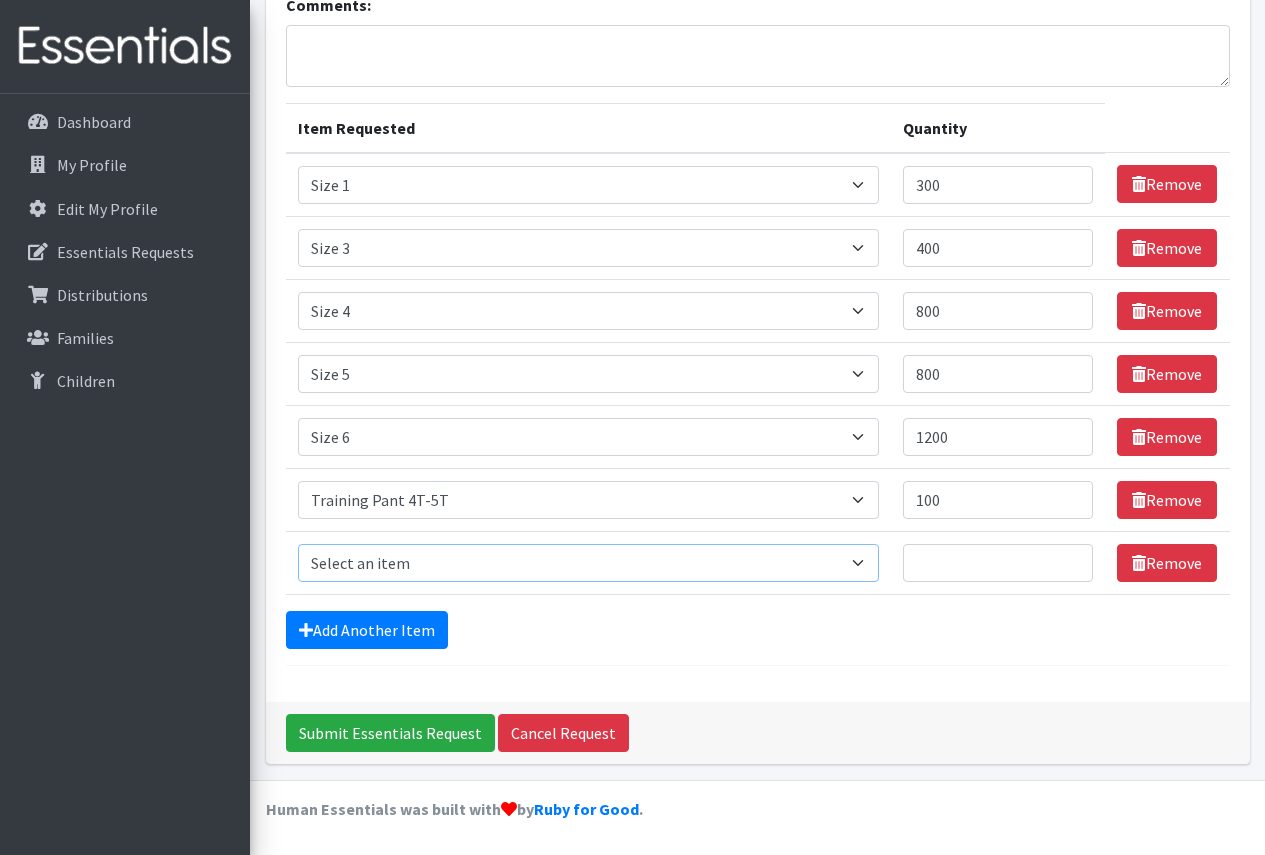 select on "8798" 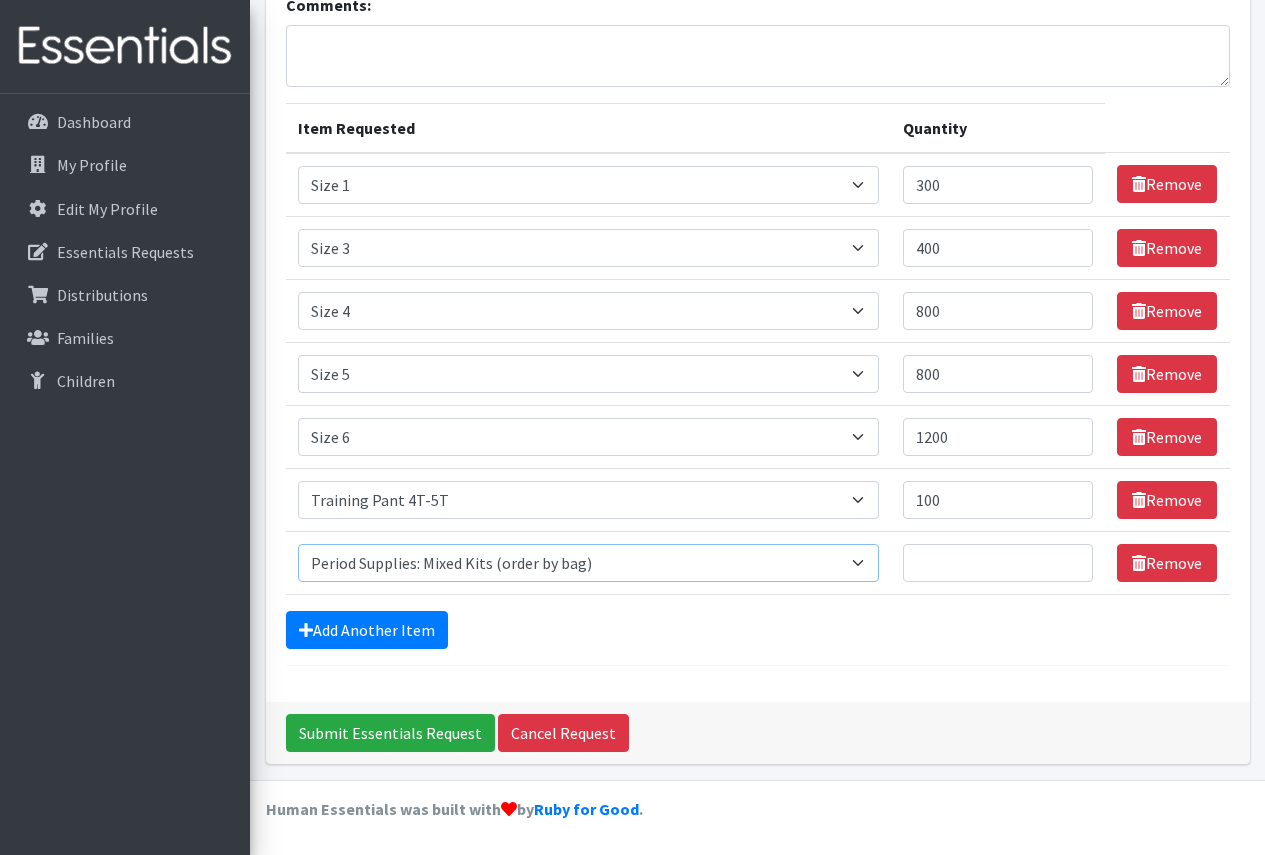 click on "Select an item
Period Supplies: Mixed Kits (order by bag)
Applicator-free tampon
Health fair packs (in a small bag 1 pantiliner and 1 pad with a walk-up distribution flyer)
Menstraul Disks
Period Supplies: First Period Kits (order by bag)
Period Supplies: Pad Kits (order by bag)
Period Supplies: Tampon Kits (order by bag)
Reusable Cups
Reuseable pads pack of 2.
Size 0/Newborn
Size 1
Size 2
Size 3
Size 4
Size 5
Size 6
Size 7 (availability may vary)
Size Preemie (availability may vary)
Training Pant 2T-3T
Training Pant 3T-4T
Training Pant 4T-5T
health fair packets (1 diaper in multiple sizes in a small bag with a walk-up distribution flyer)
reusable underwear ( please specify size but we have very limited supply and most sizes are junior sizes" at bounding box center (588, 563) 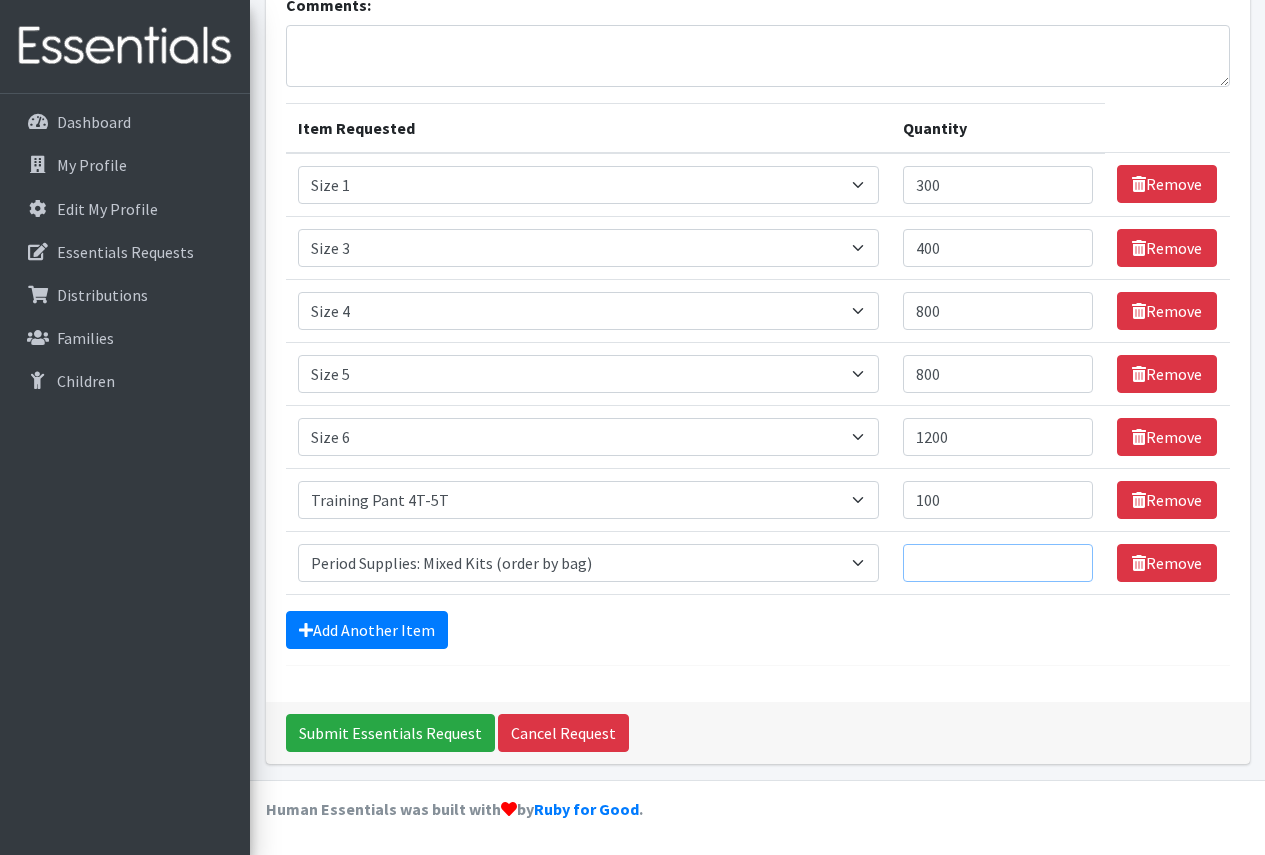 click on "Quantity" at bounding box center [998, 563] 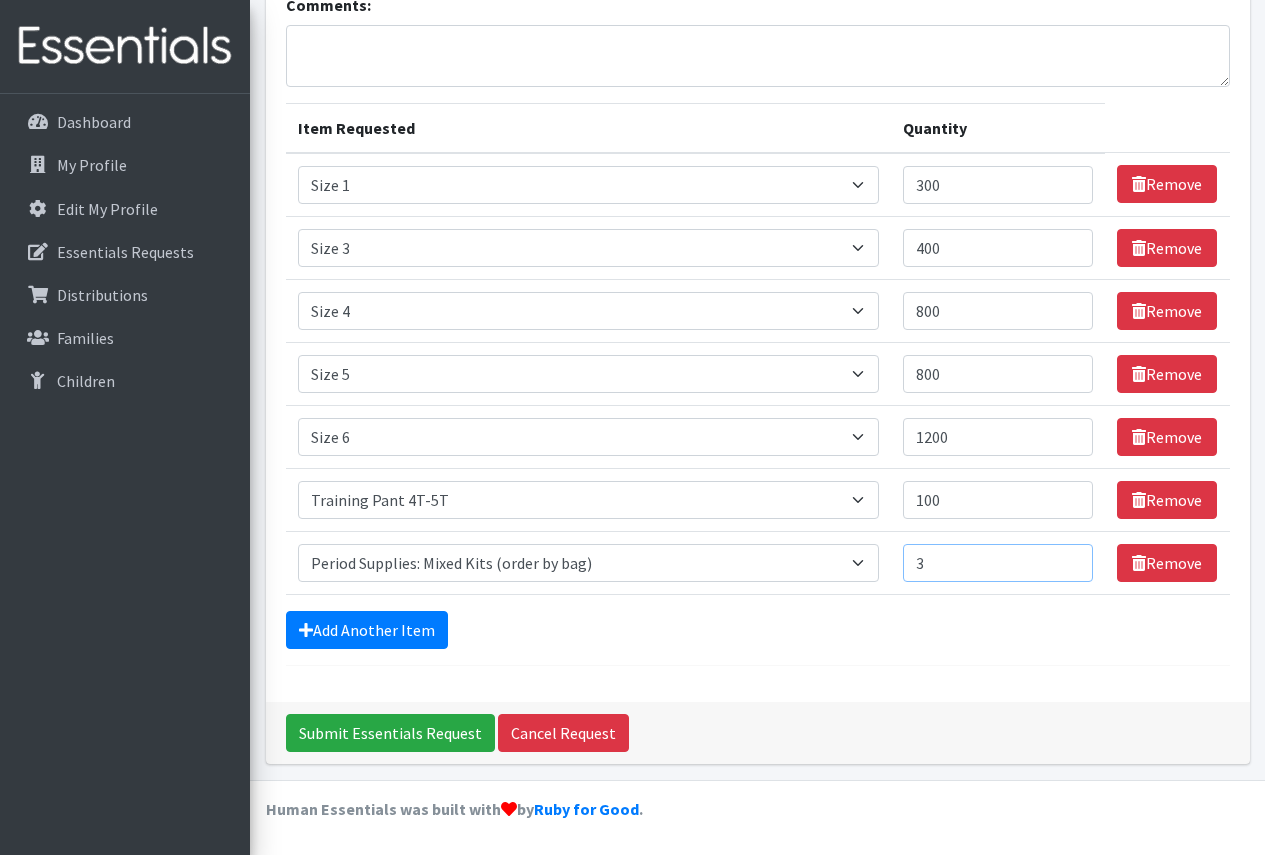 type on "3" 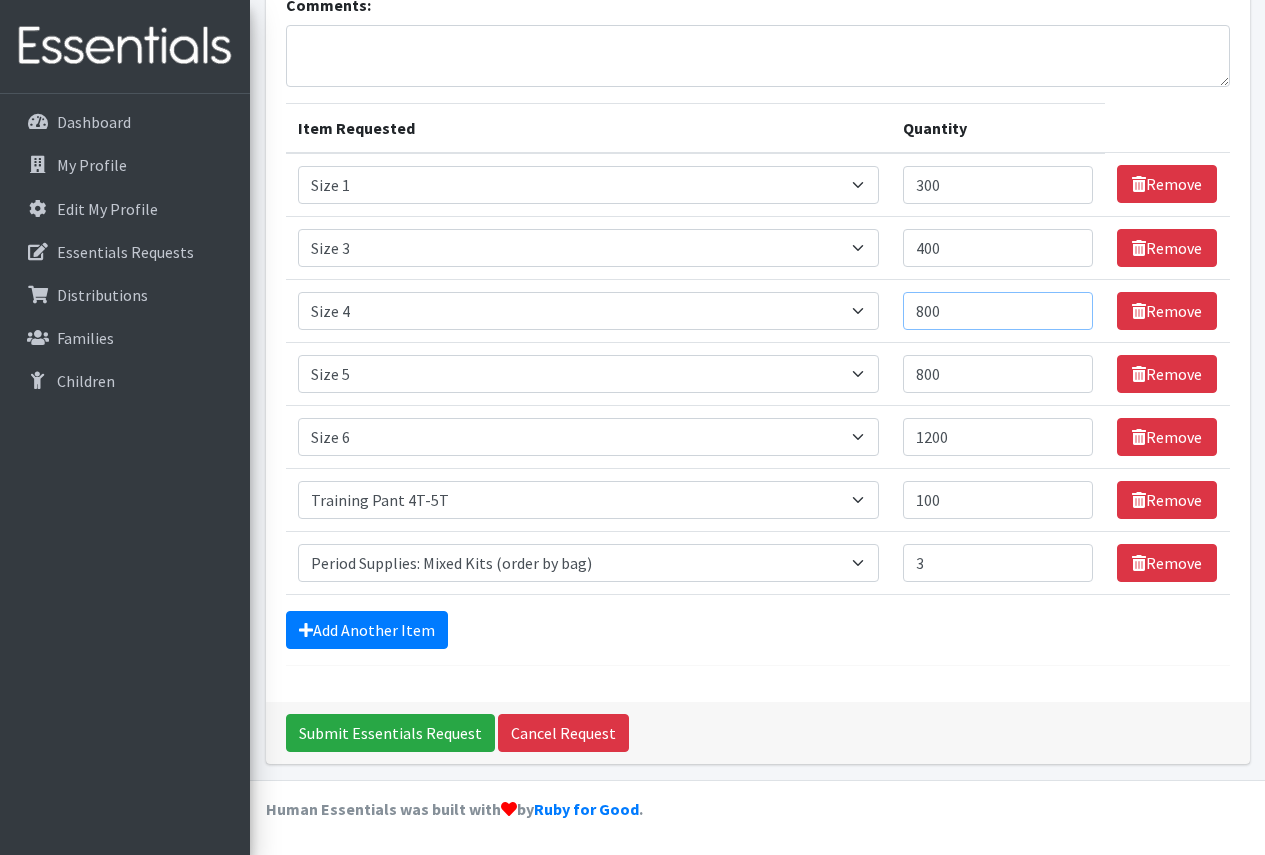 drag, startPoint x: 992, startPoint y: 313, endPoint x: 829, endPoint y: 293, distance: 164.22241 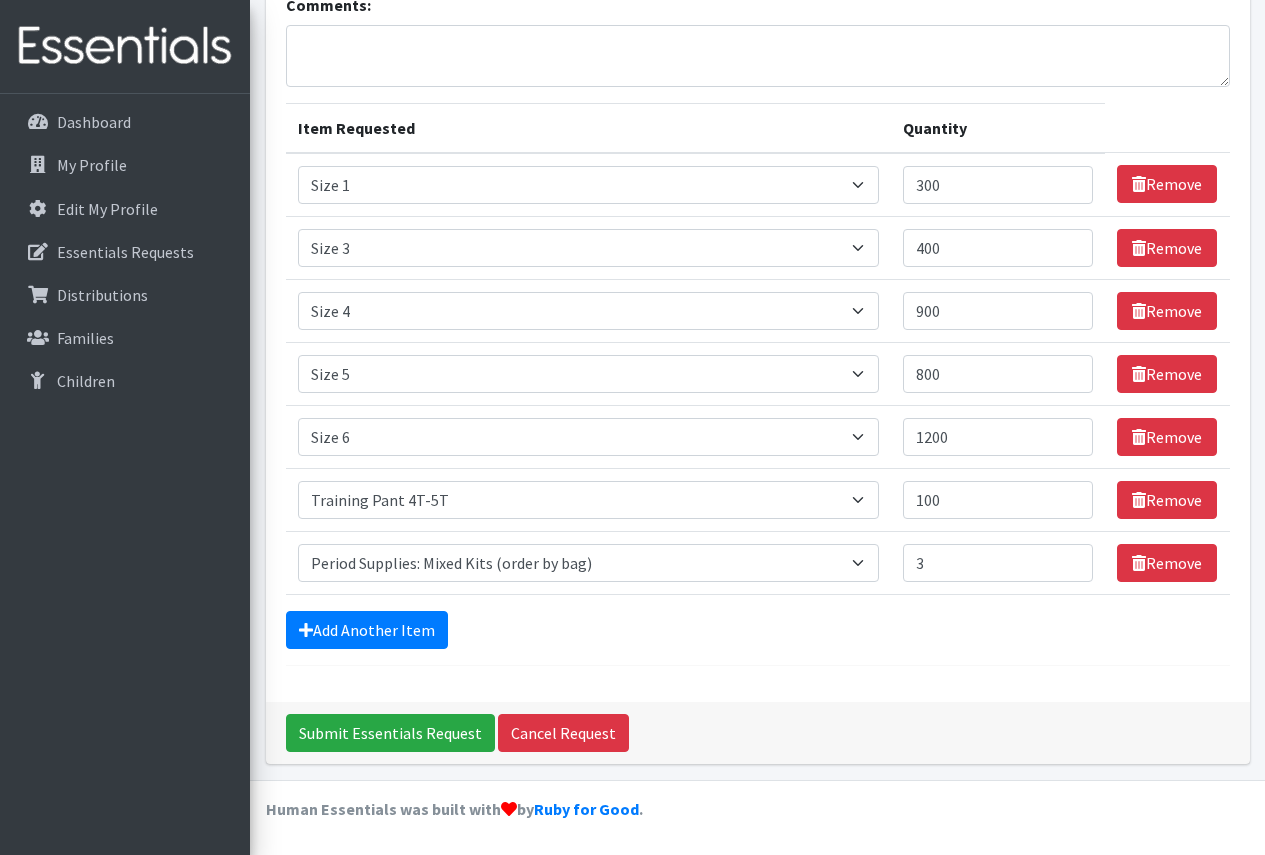click on "Add Another Item" at bounding box center (758, 630) 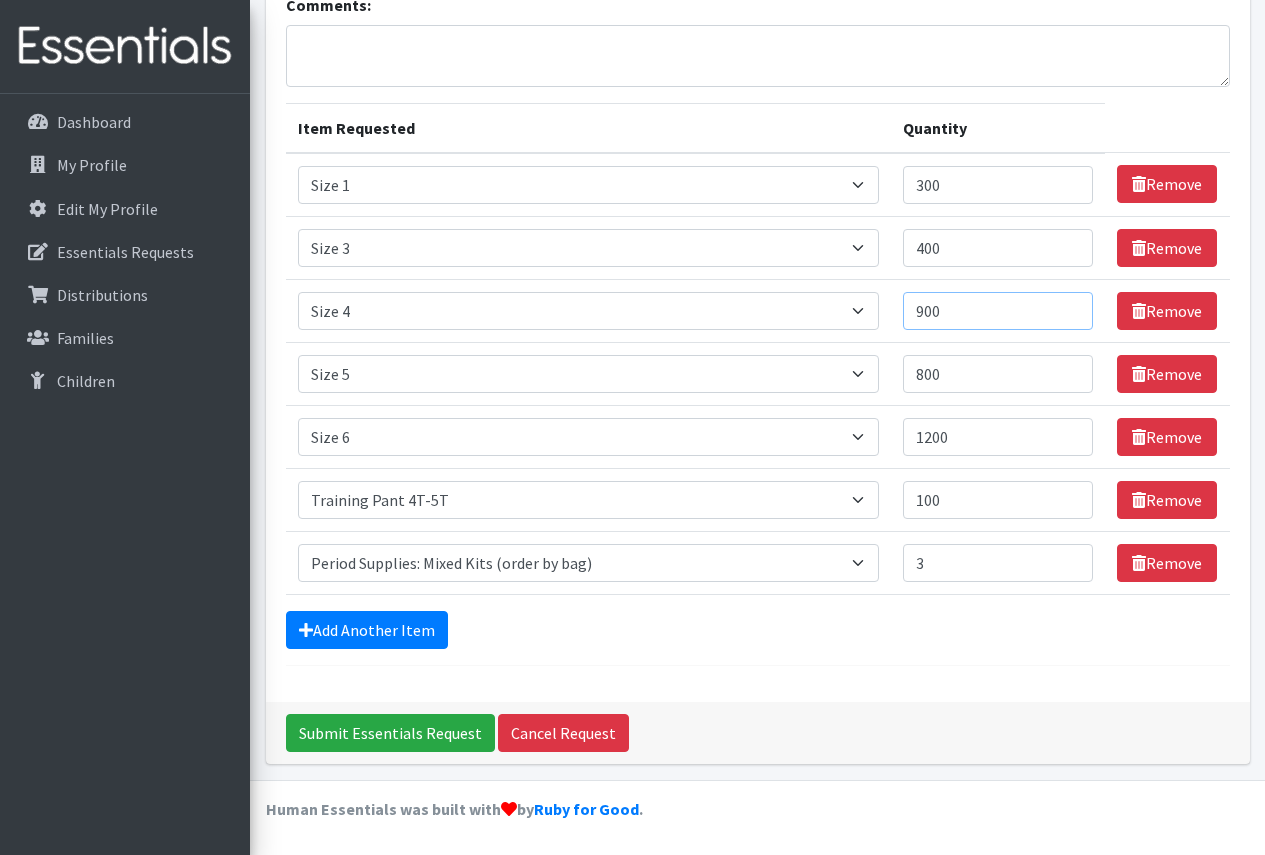 drag, startPoint x: 967, startPoint y: 314, endPoint x: 857, endPoint y: 308, distance: 110.16351 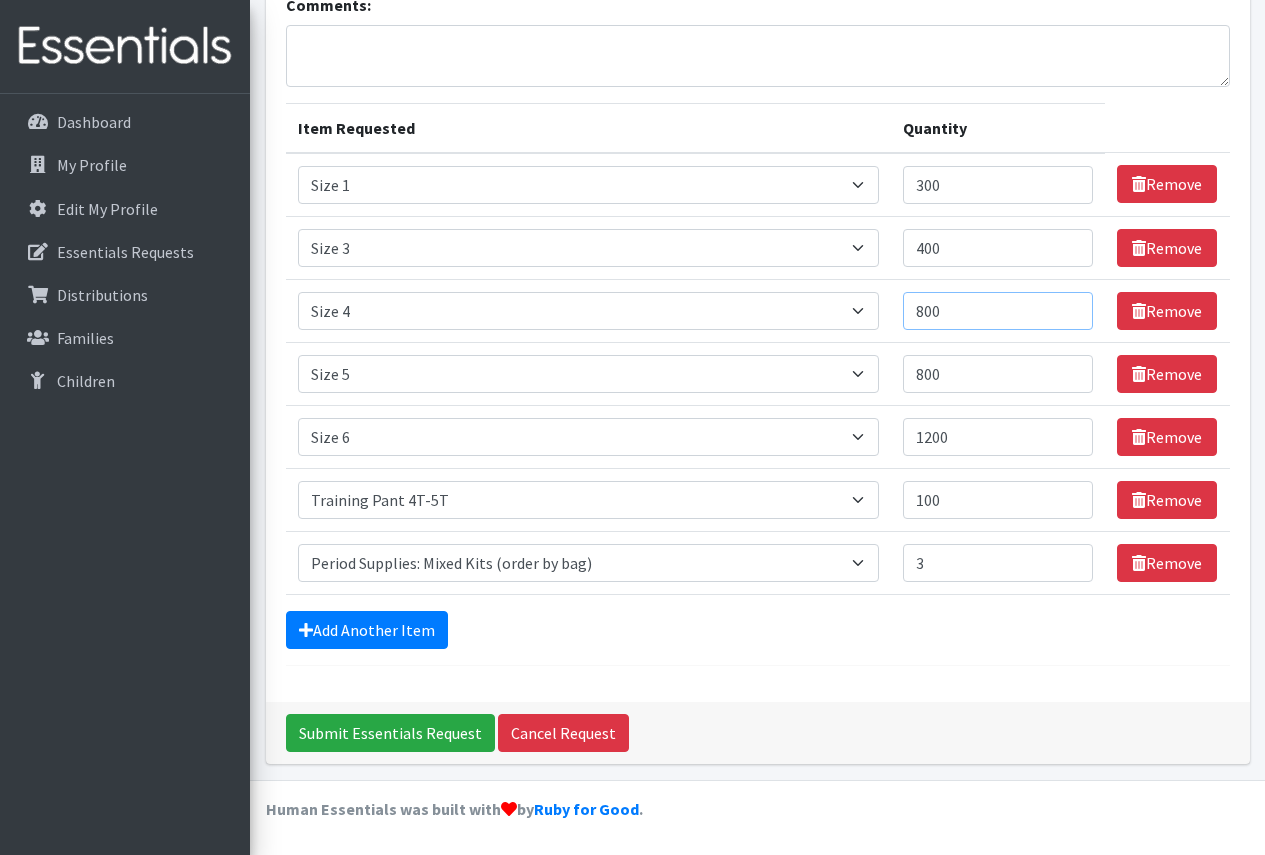 type on "800" 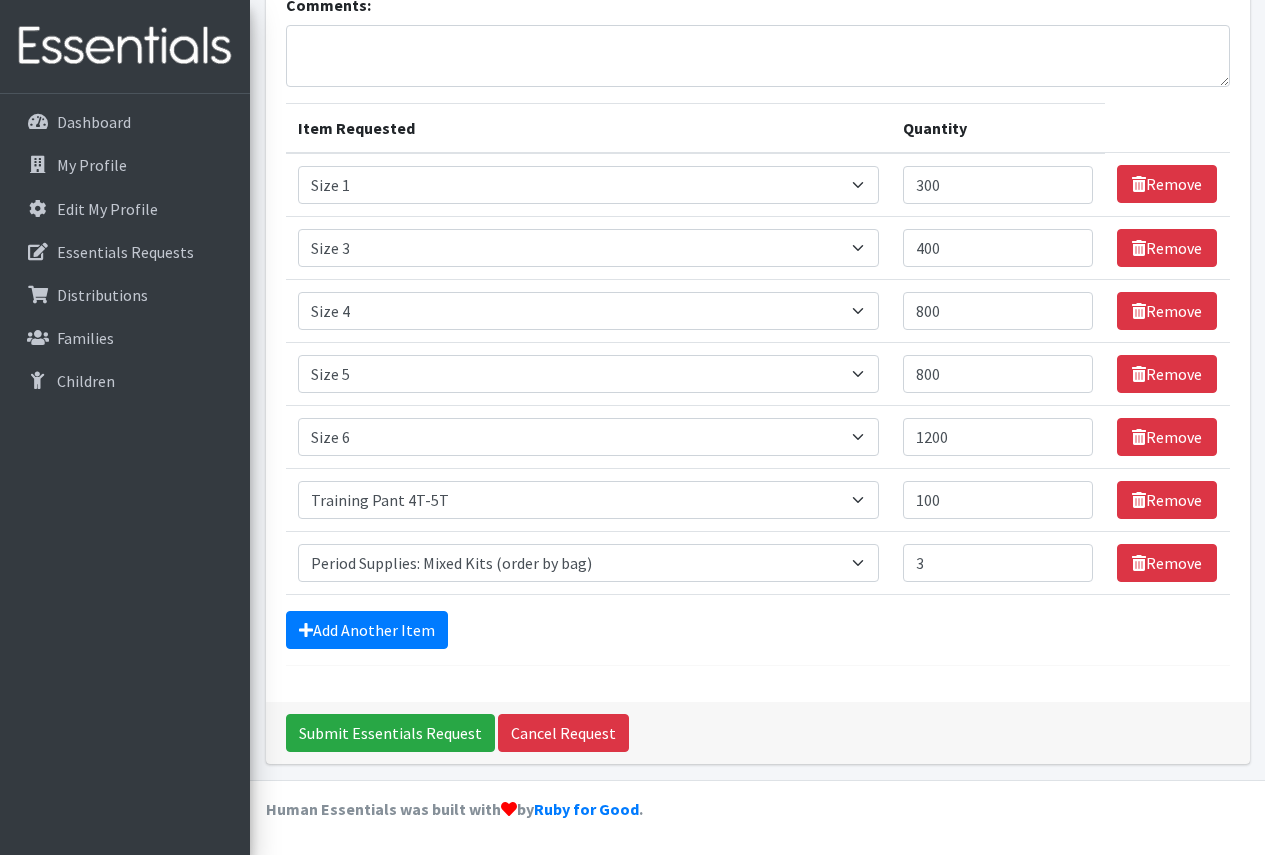 click on "Comments:
Item Requested
Quantity
Item Requested
Select an item
Period Supplies: Mixed Kits (order by bag)
Applicator-free tampon
Health fair packs (in a small bag 1 pantiliner and 1 pad with a walk-up distribution flyer)
Menstraul Disks
Period Supplies: First Period Kits (order by bag)
Period Supplies: Pad Kits (order by bag)
Period Supplies: Tampon Kits (order by bag)
Reusable Cups
Reuseable pads pack of 2.
Size 0/Newborn
Size 1
Size 2
Size 3
Size 4
Size 5
Size 6
Size 7 (availability may vary)
Size Preemie (availability may vary)
Training Pant 2T-3T
Training Pant 3T-4T
Training Pant 4T-5T
health fair packets (1 diaper in multiple sizes in a small bag with a walk-up distribution flyer)
Quantity
300" at bounding box center (758, 329) 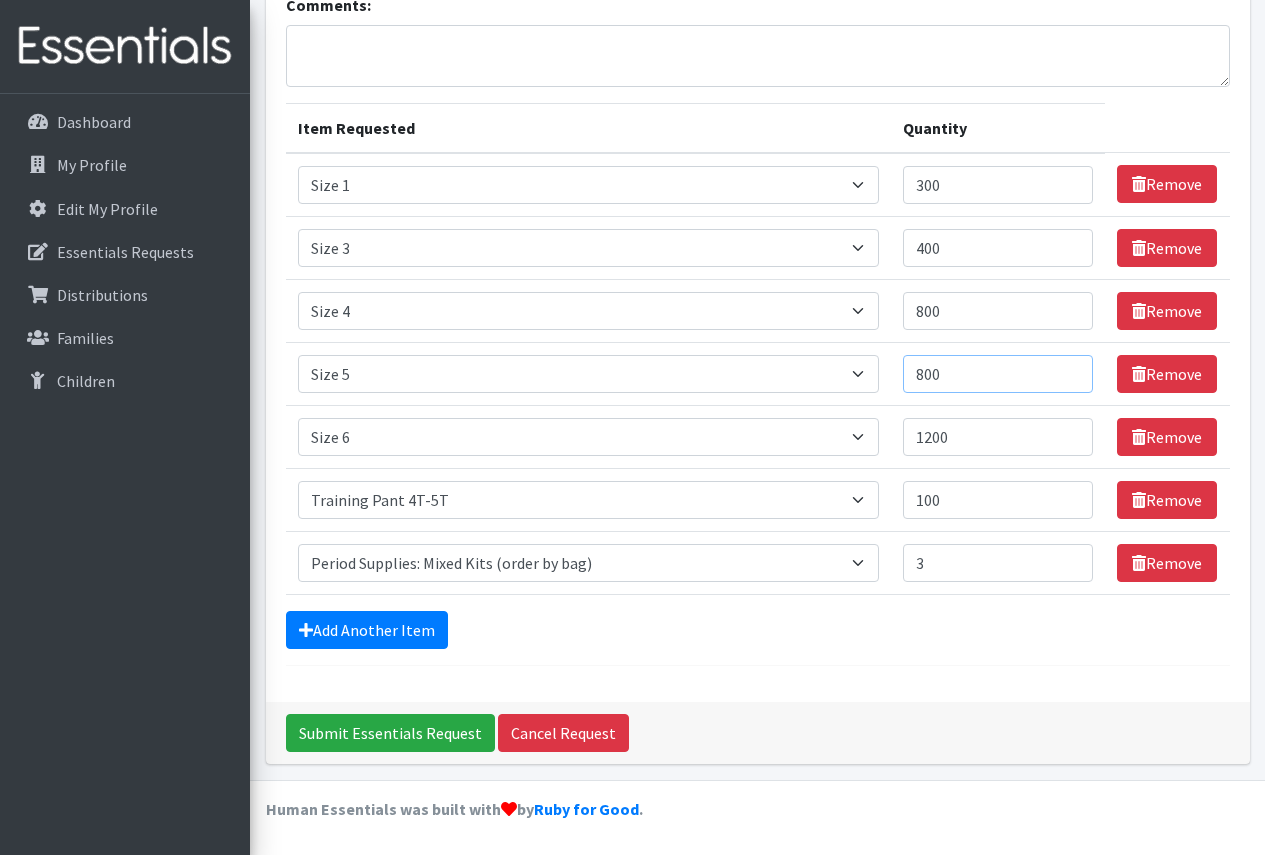 drag, startPoint x: 963, startPoint y: 378, endPoint x: 890, endPoint y: 375, distance: 73.061615 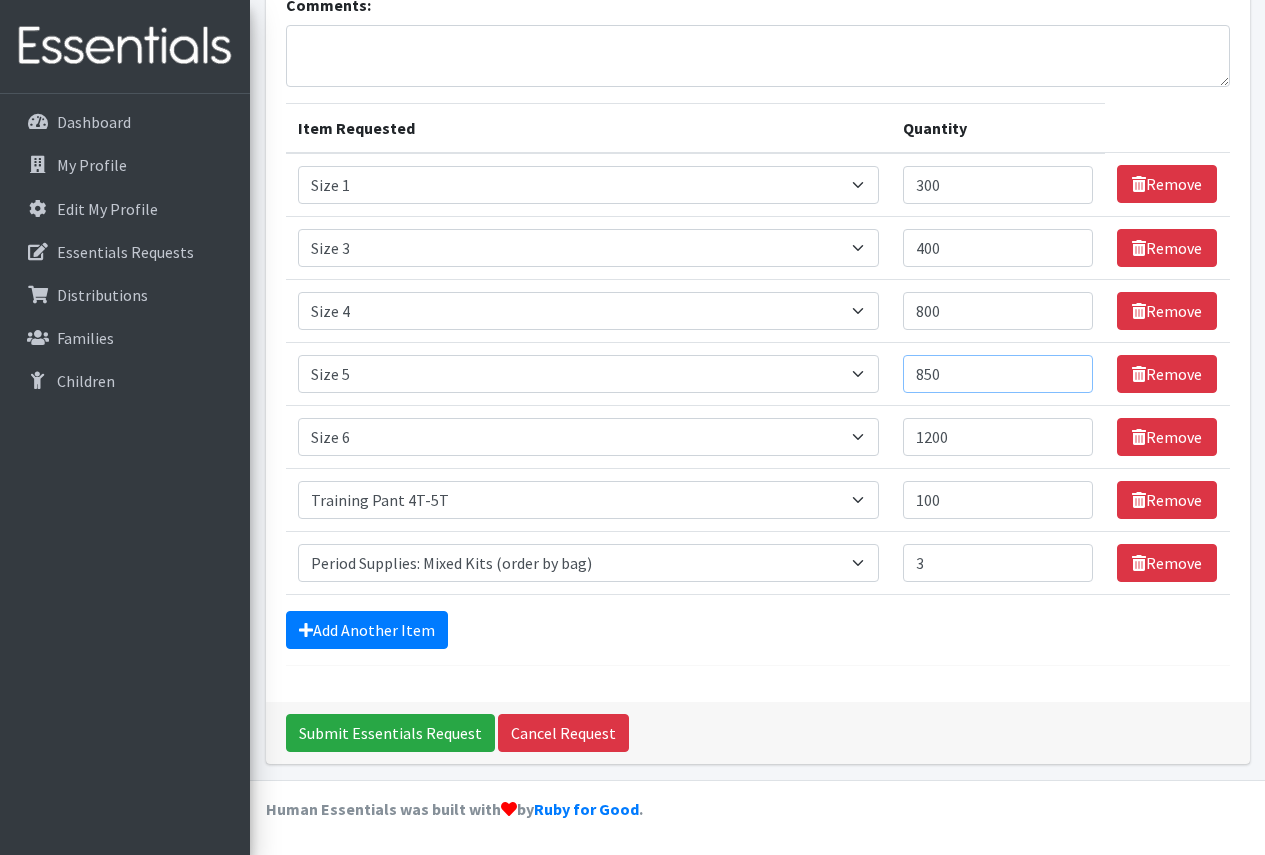 type on "850" 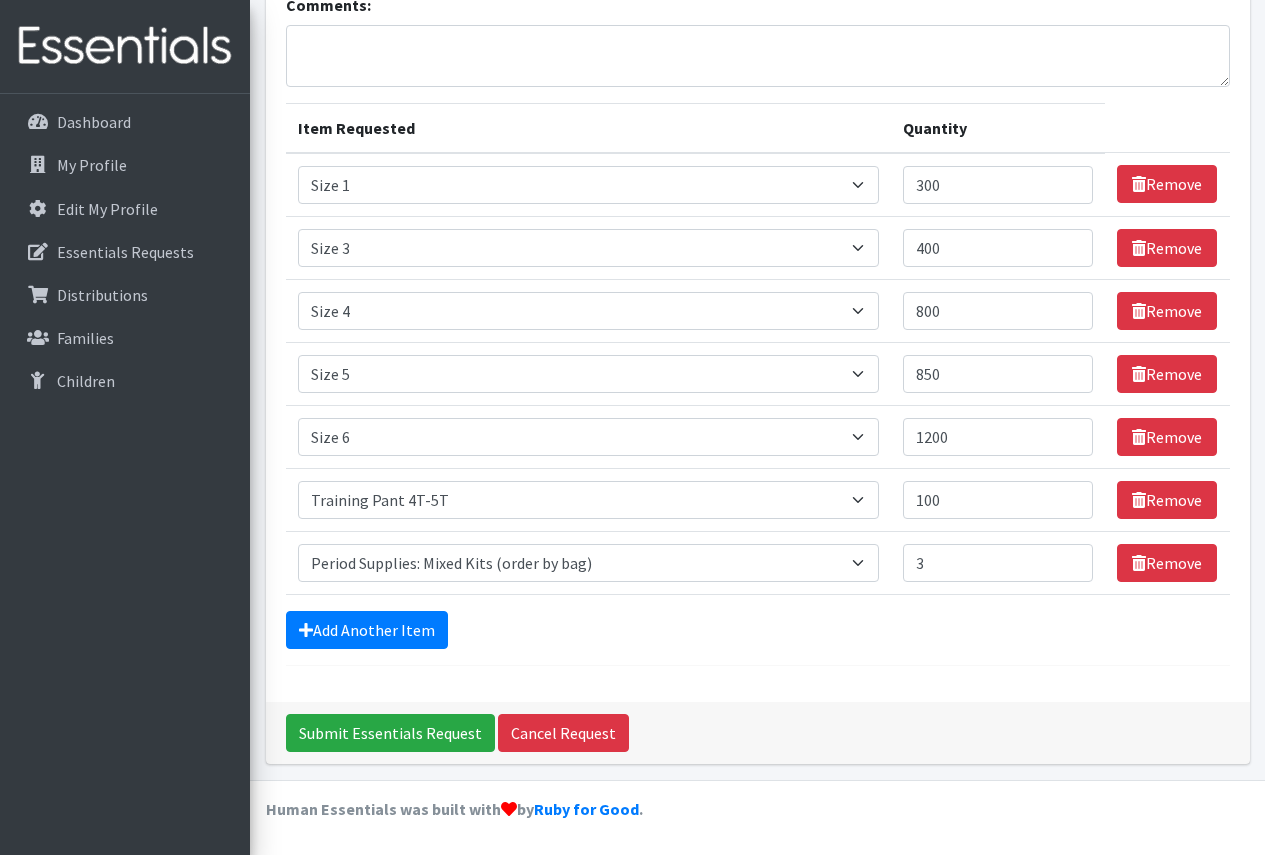 click on "Comments:
Item Requested
Quantity
Item Requested
Select an item
Period Supplies: Mixed Kits (order by bag)
Applicator-free tampon
Health fair packs (in a small bag 1 pantiliner and 1 pad with a walk-up distribution flyer)
Menstraul Disks
Period Supplies: First Period Kits (order by bag)
Period Supplies: Pad Kits (order by bag)
Period Supplies: Tampon Kits (order by bag)
Reusable Cups
Reuseable pads pack of 2.
Size 0/Newborn
Size 1
Size 2
Size 3
Size 4
Size 5
Size 6
Size 7 (availability may vary)
Size Preemie (availability may vary)
Training Pant 2T-3T
Training Pant 3T-4T
Training Pant 4T-5T
health fair packets (1 diaper in multiple sizes in a small bag with a walk-up distribution flyer)
Quantity
300" at bounding box center (758, 329) 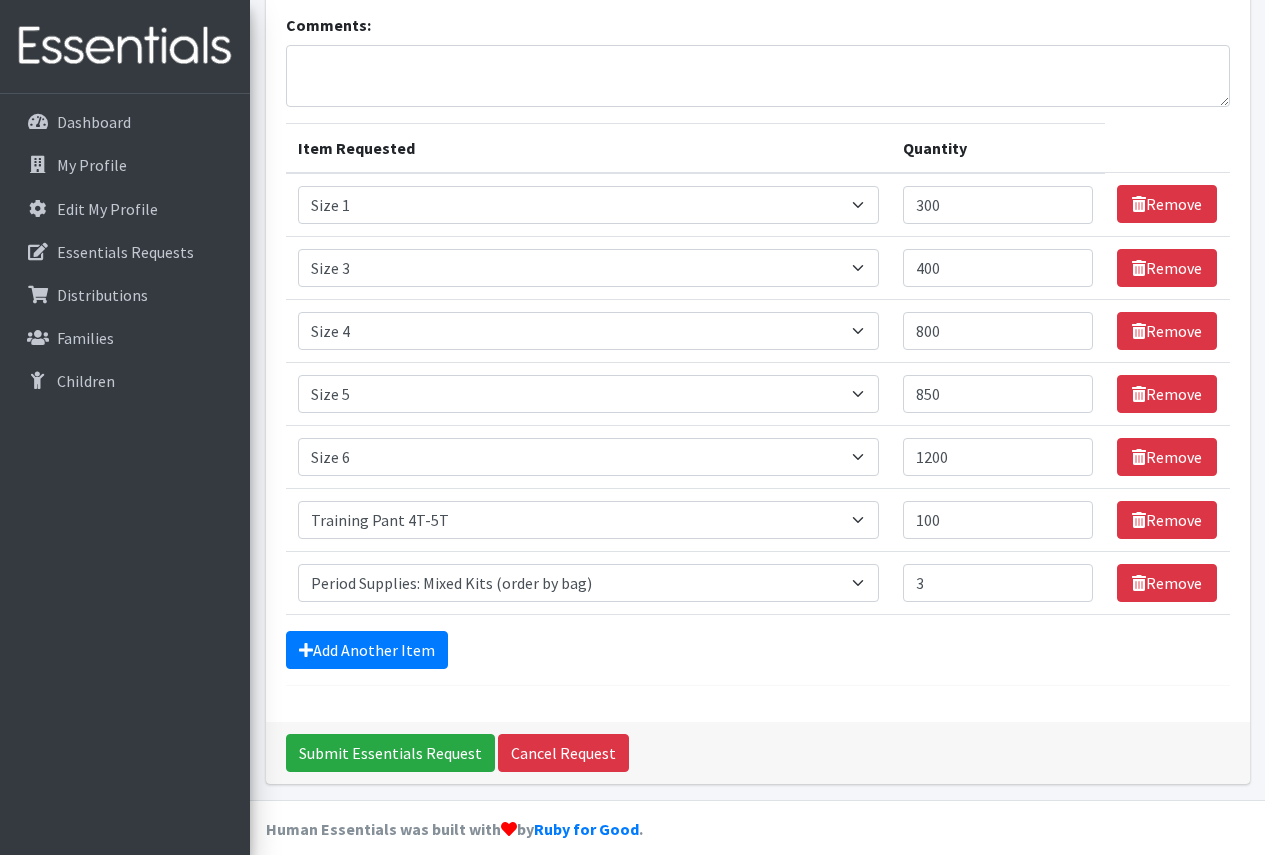 scroll, scrollTop: 157, scrollLeft: 0, axis: vertical 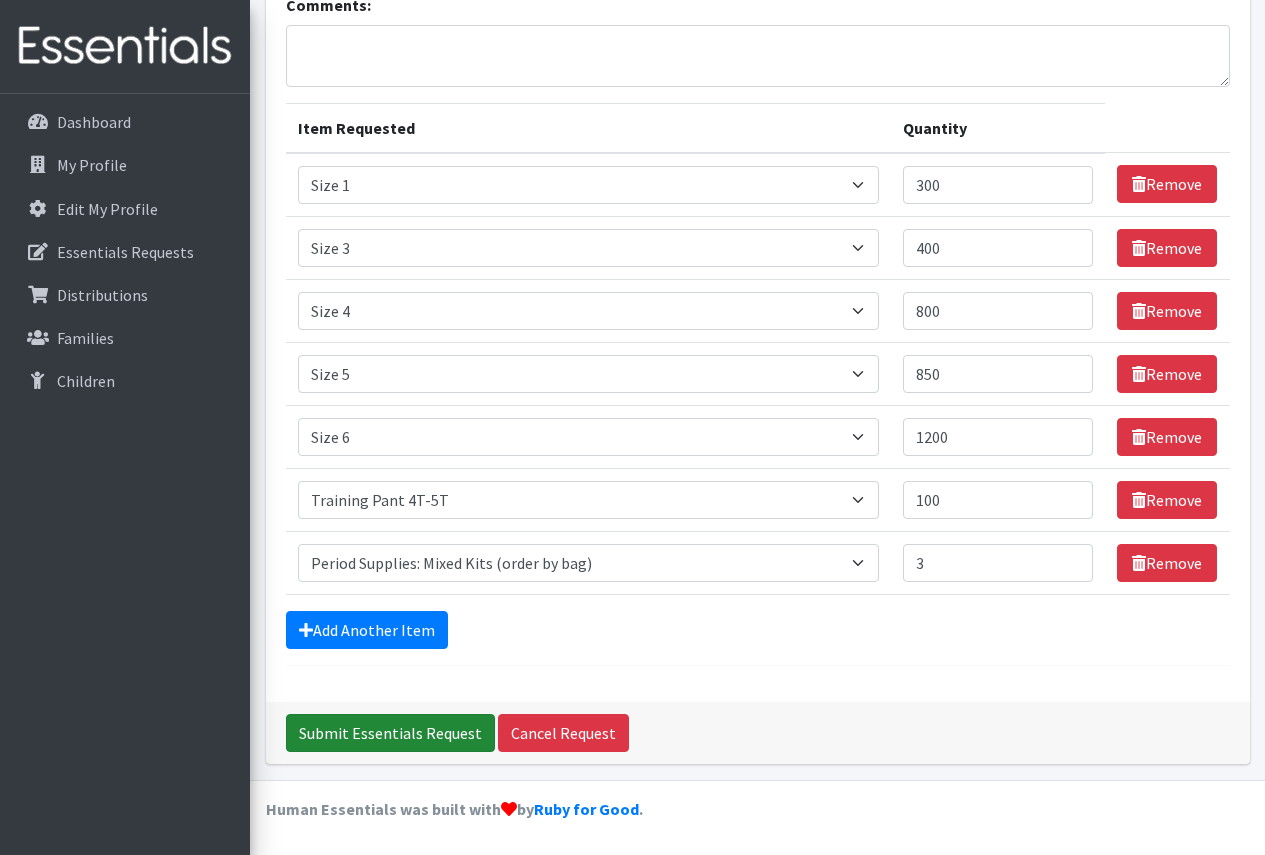 click on "Submit Essentials Request" at bounding box center [390, 733] 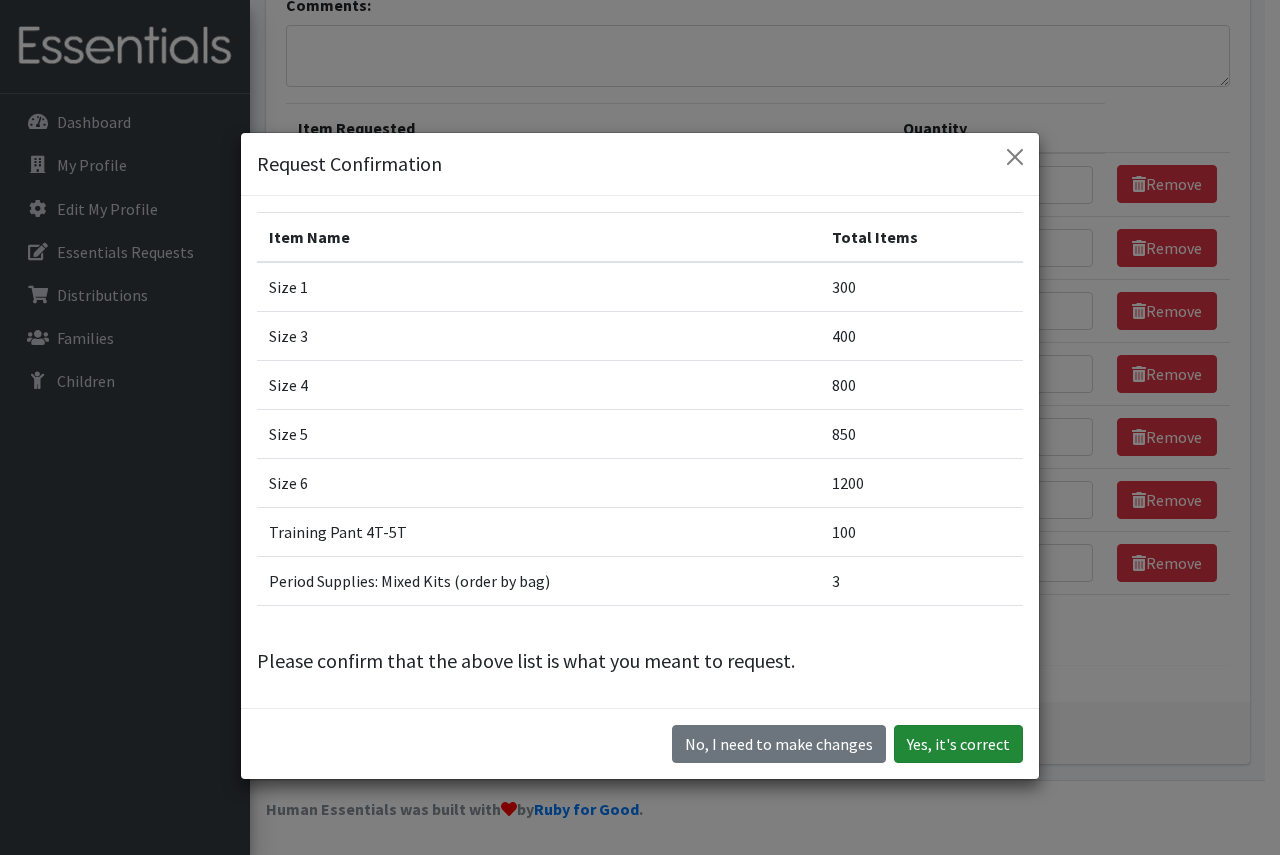 click on "Yes, it's correct" at bounding box center [958, 744] 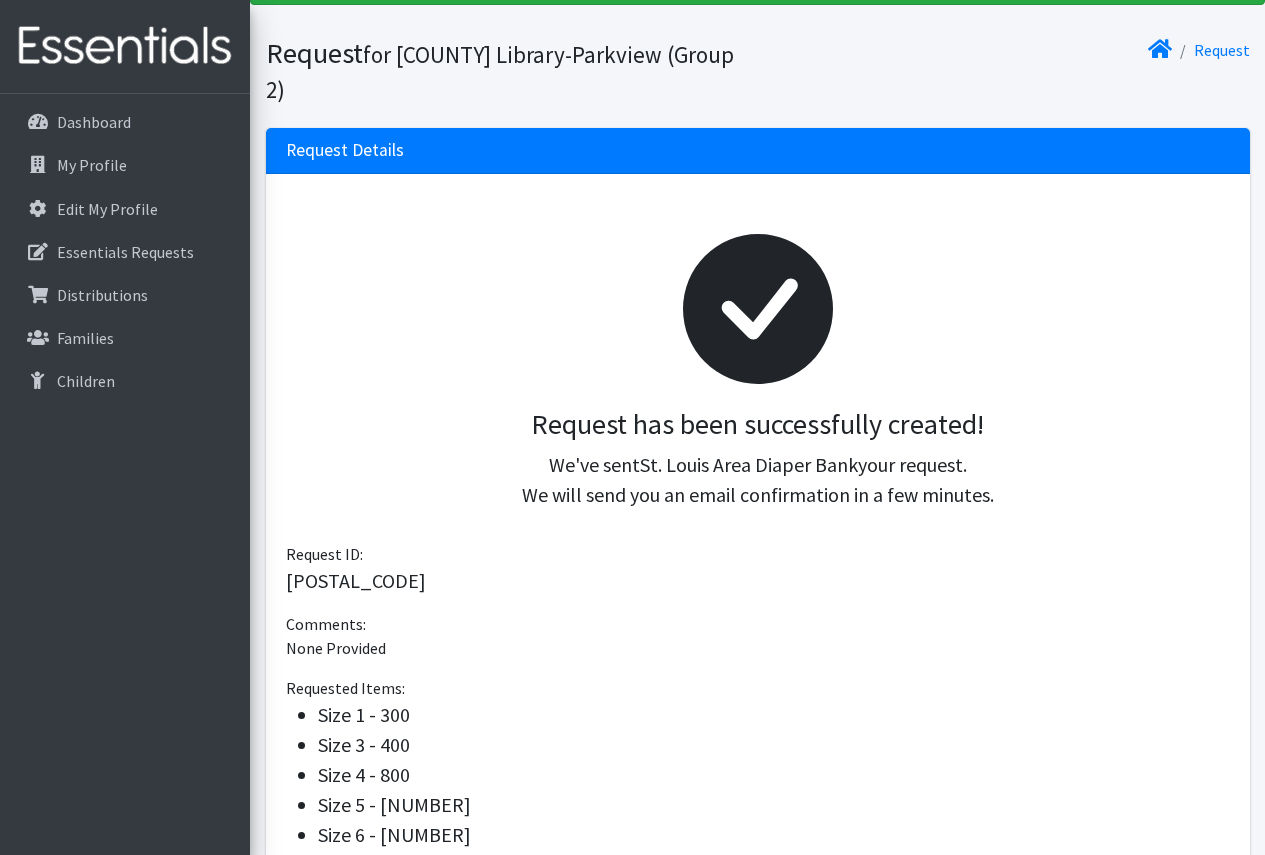 scroll, scrollTop: 0, scrollLeft: 0, axis: both 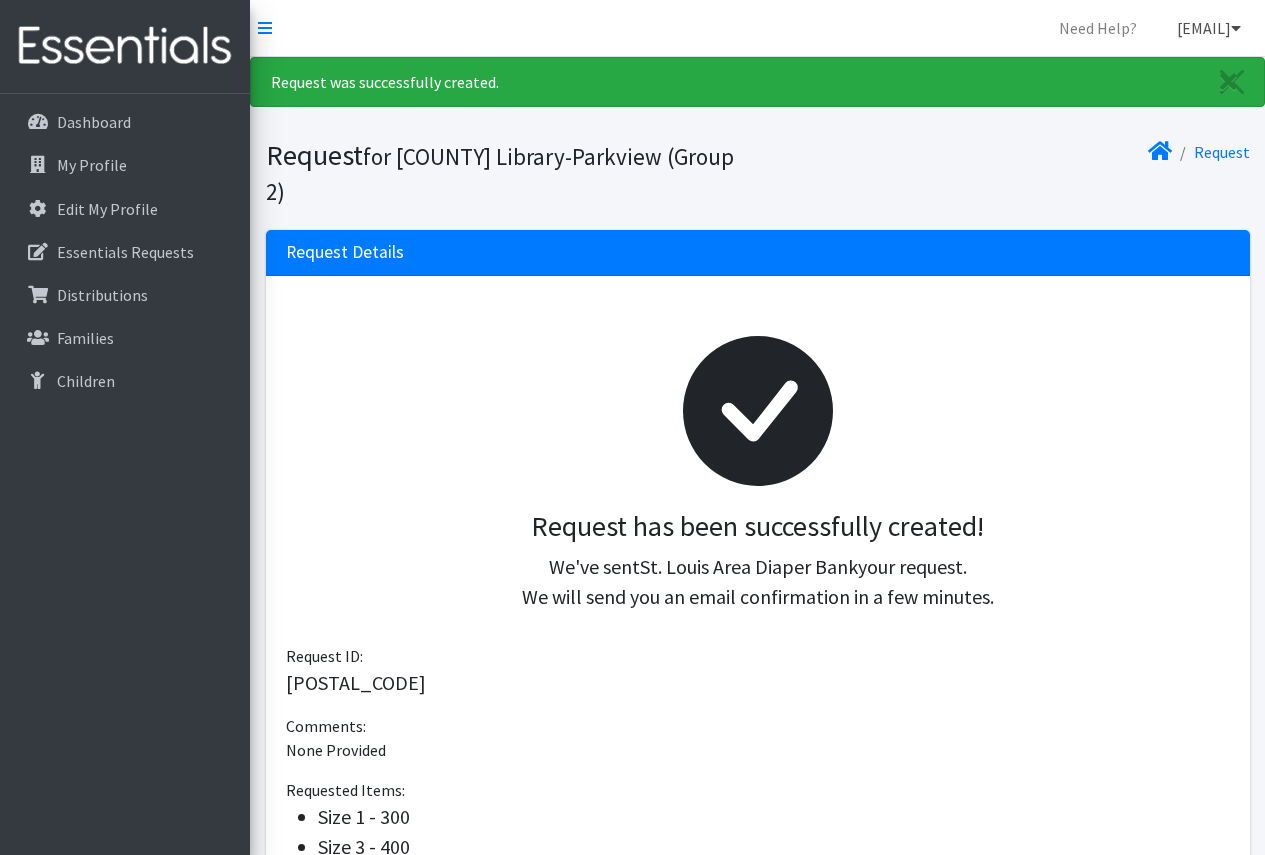 click at bounding box center (1236, 28) 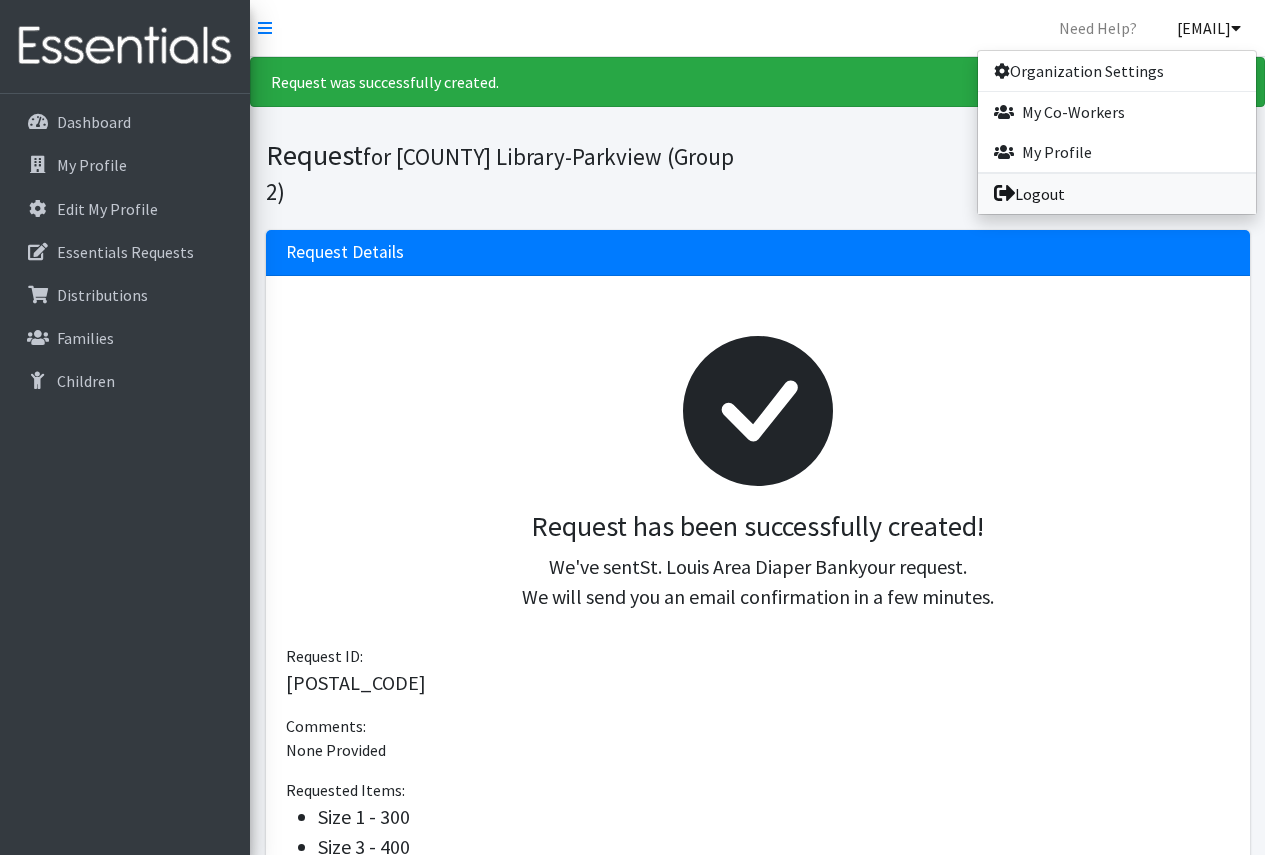 click on "Logout" at bounding box center (1117, 194) 